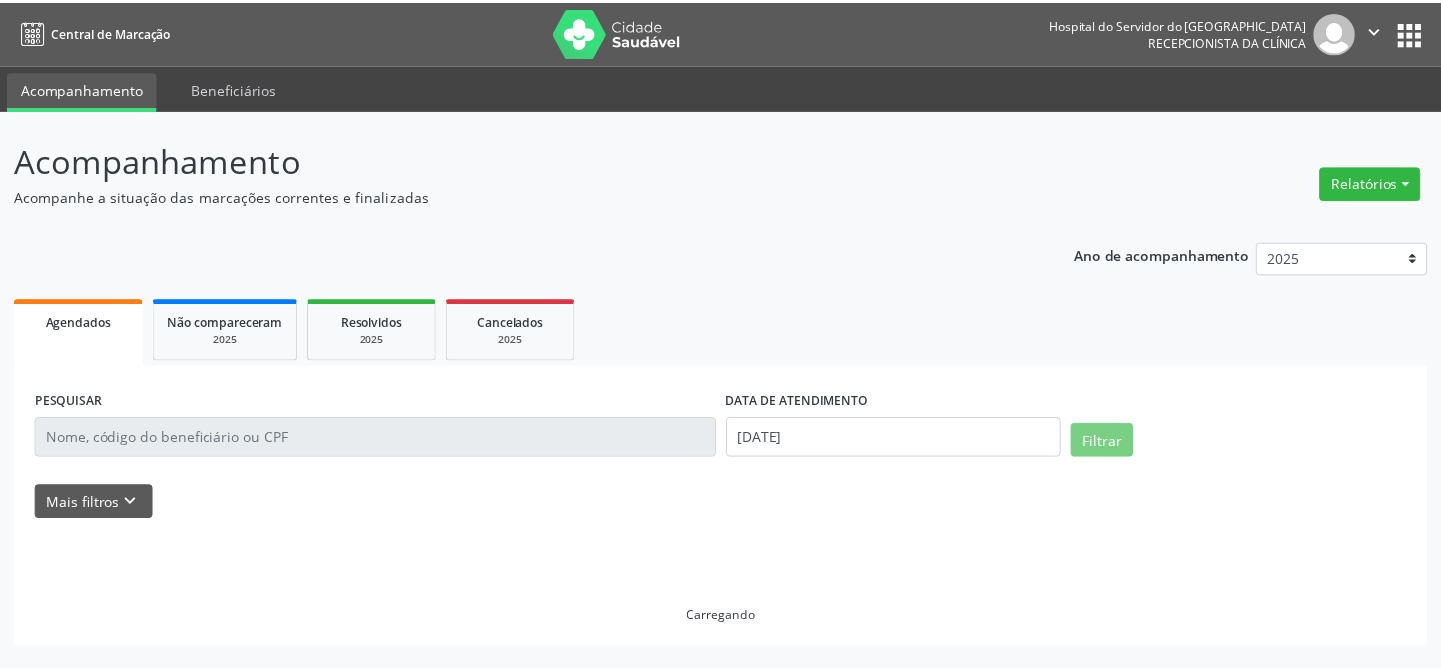 scroll, scrollTop: 0, scrollLeft: 0, axis: both 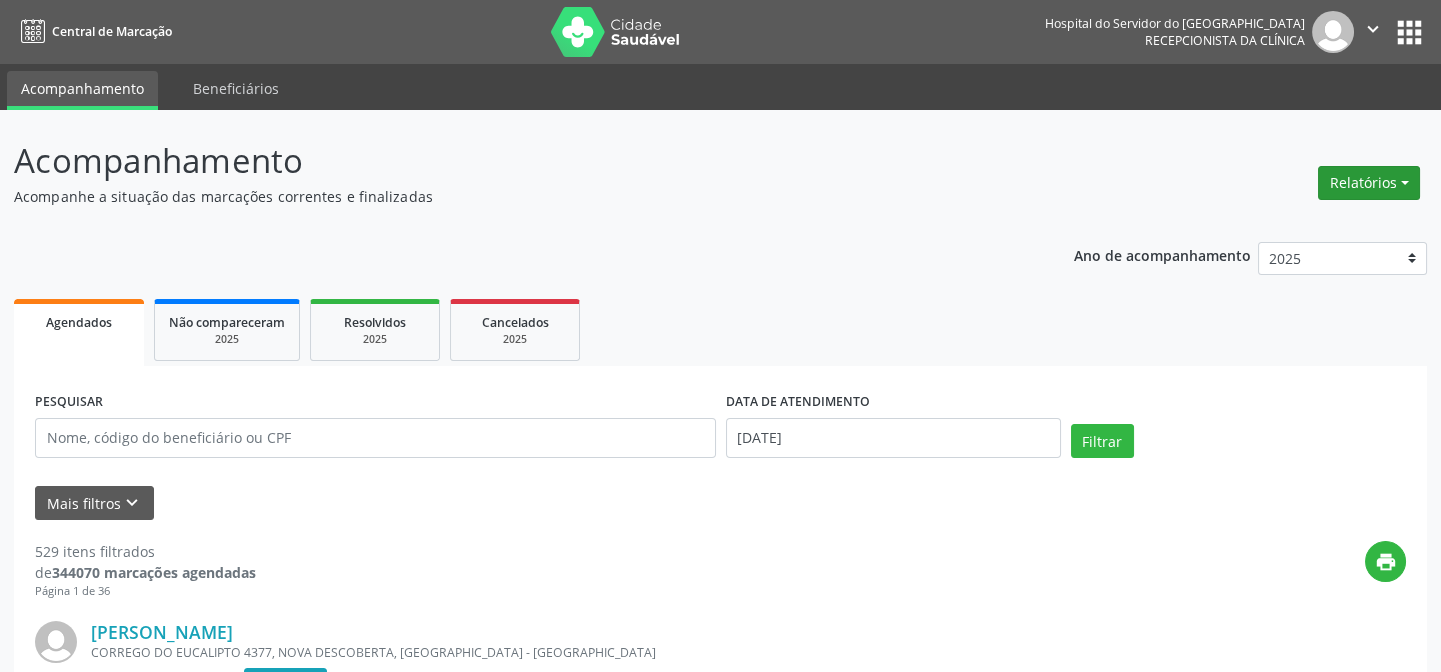 click on "Relatórios" at bounding box center (1369, 183) 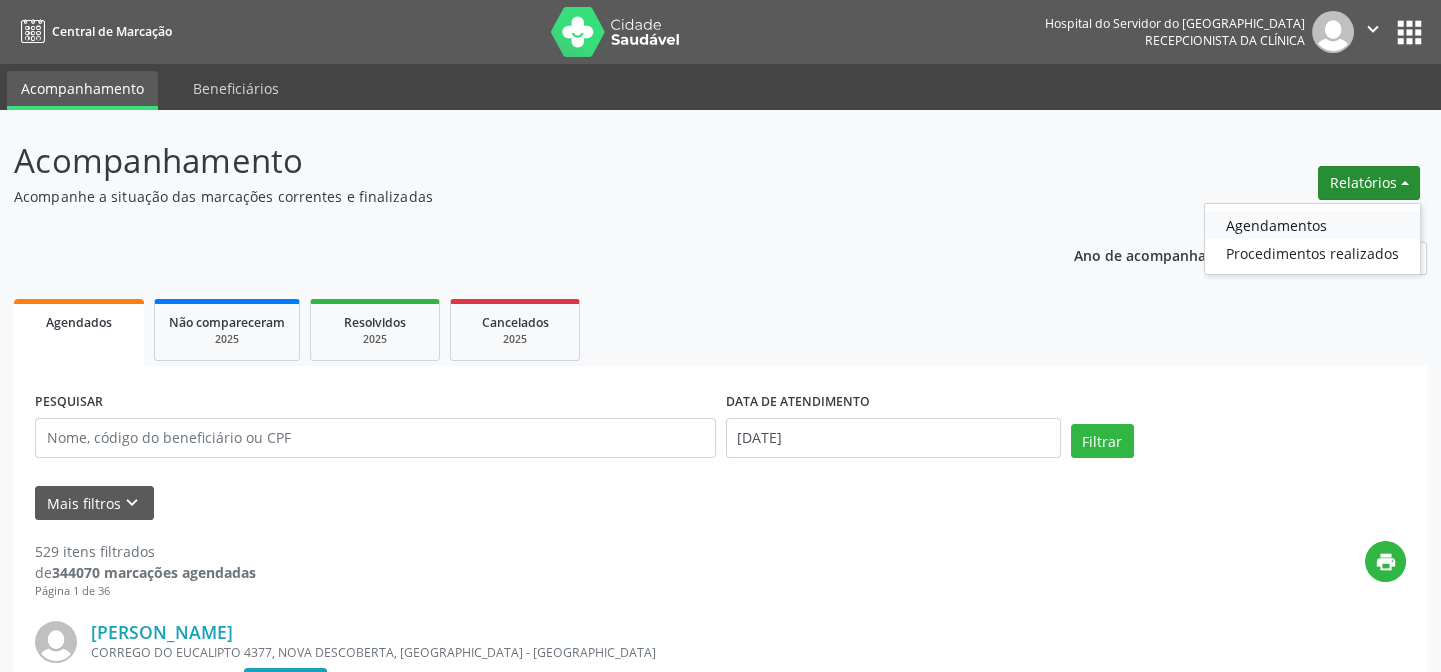 click on "Agendamentos" at bounding box center [1312, 225] 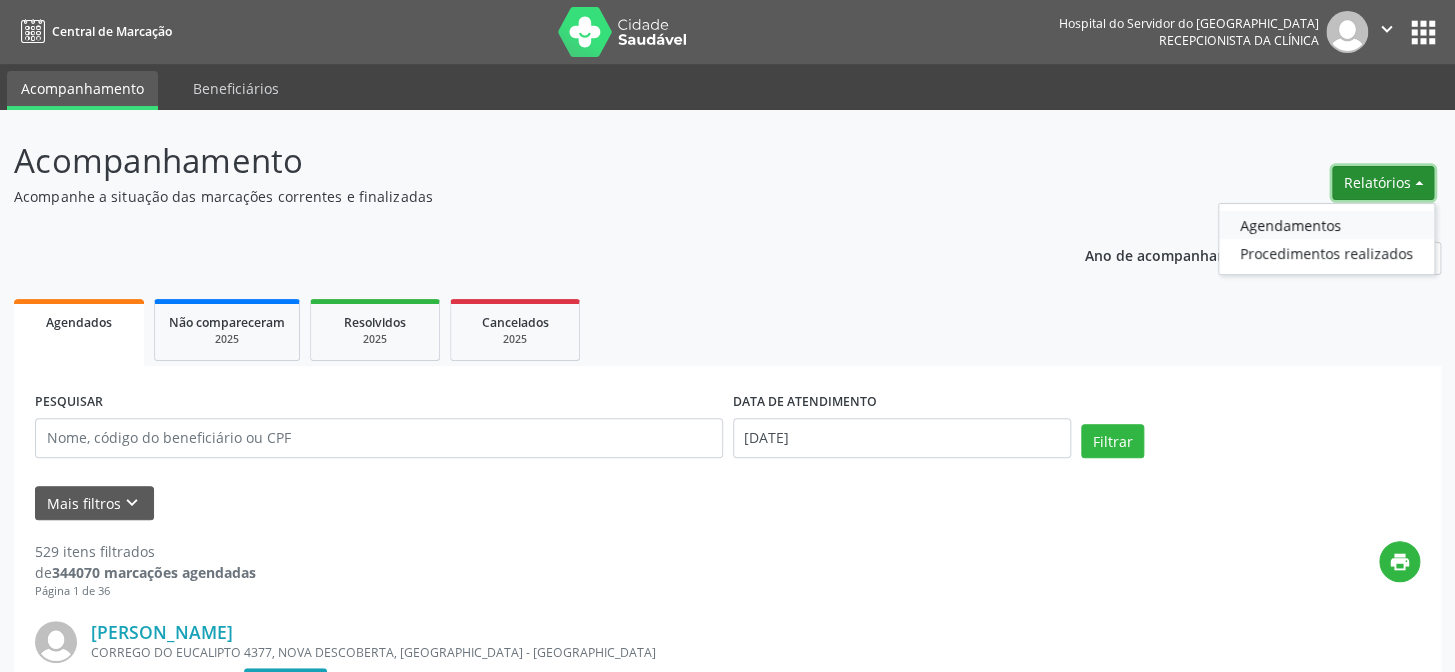 select on "6" 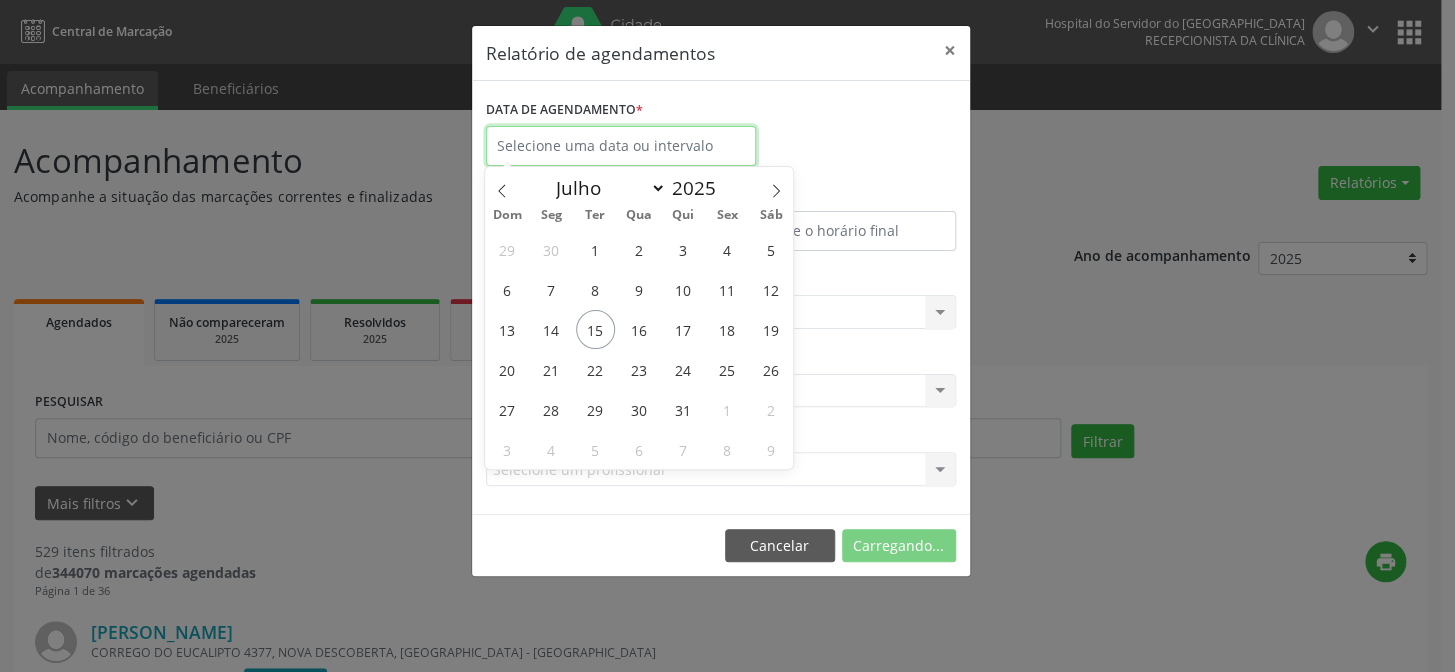 click at bounding box center [621, 146] 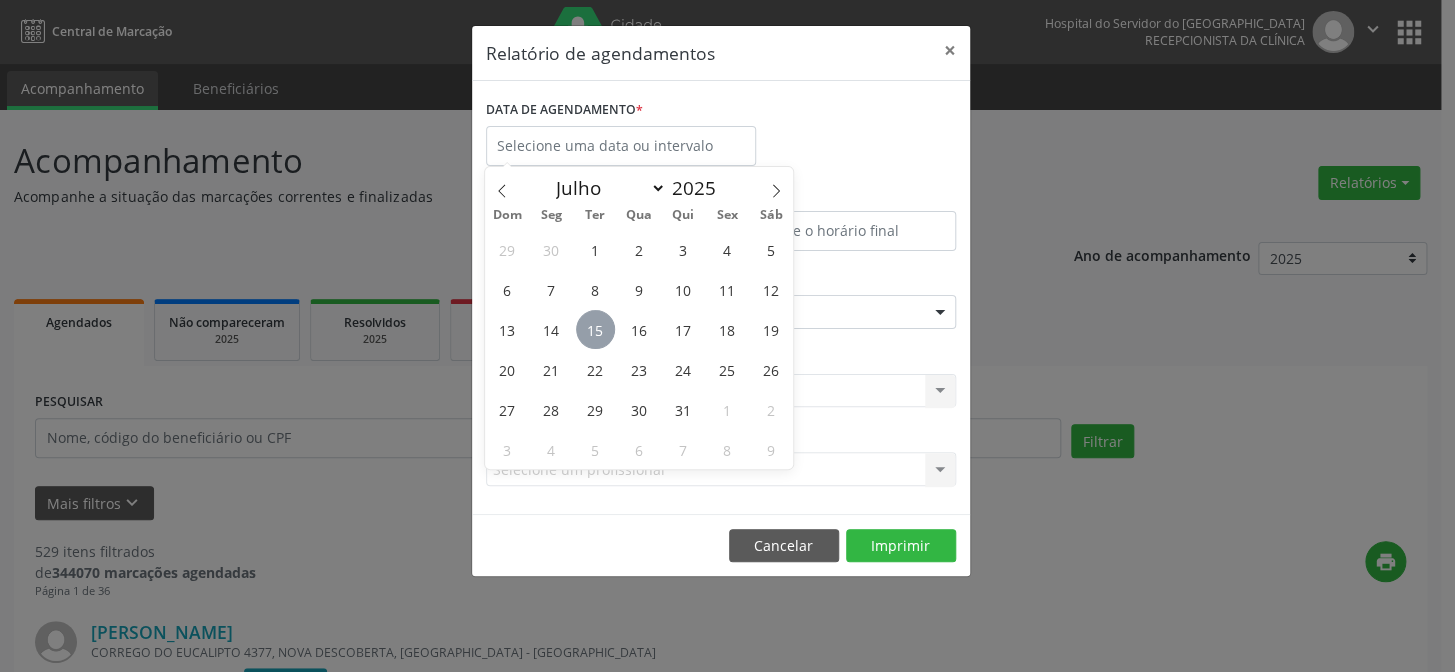 click on "15" at bounding box center (595, 329) 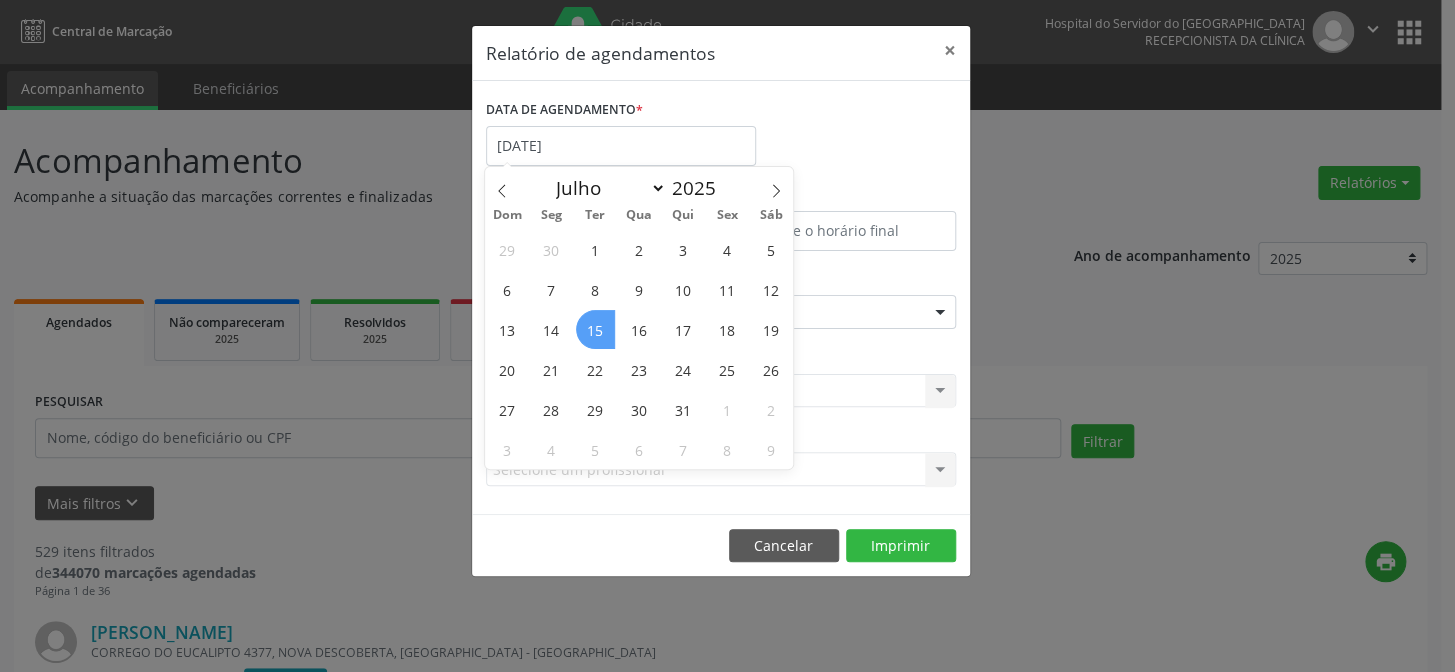 click on "15" at bounding box center [595, 329] 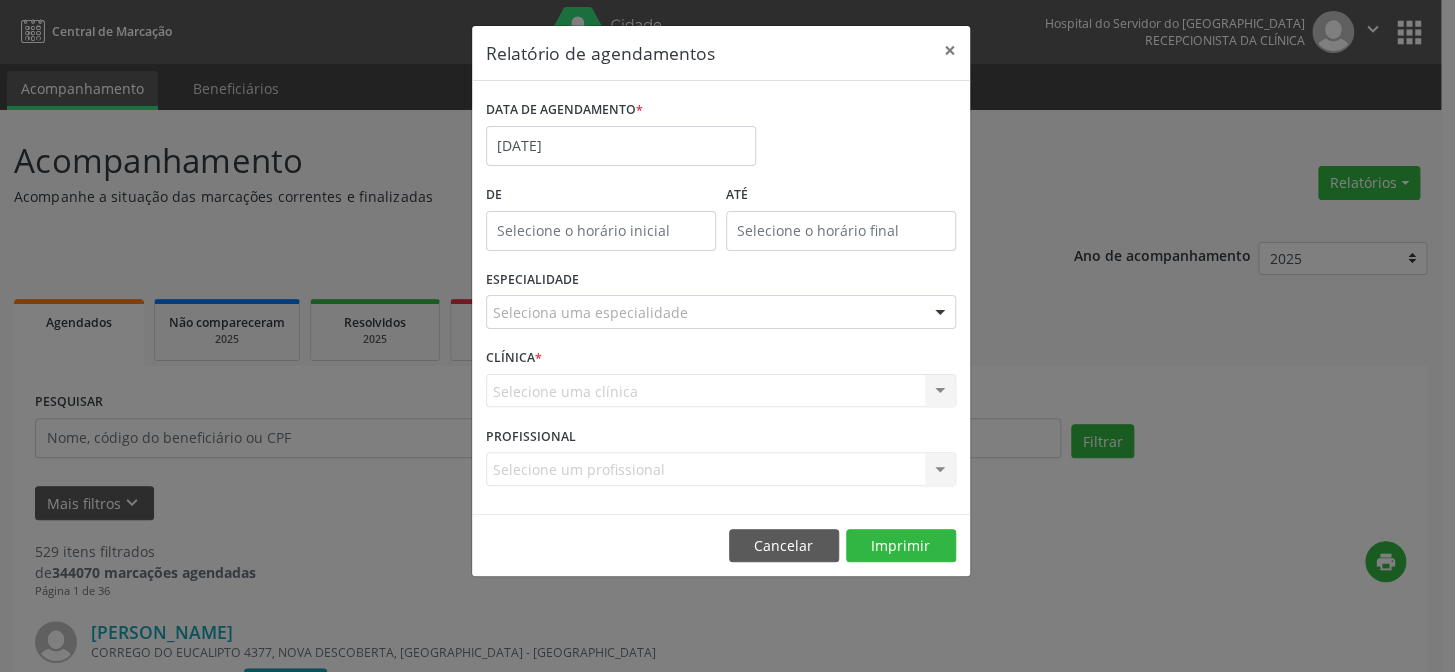 click on "De" at bounding box center [601, 195] 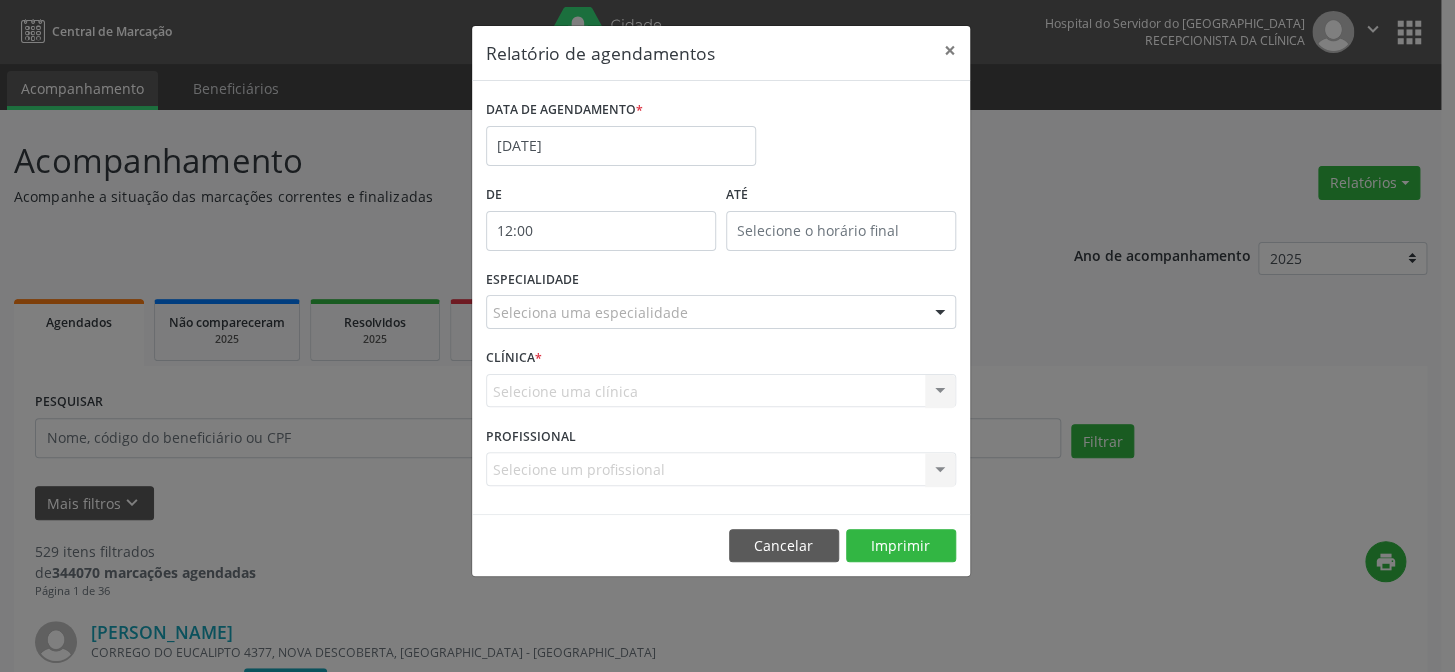 click on "12:00" at bounding box center (601, 231) 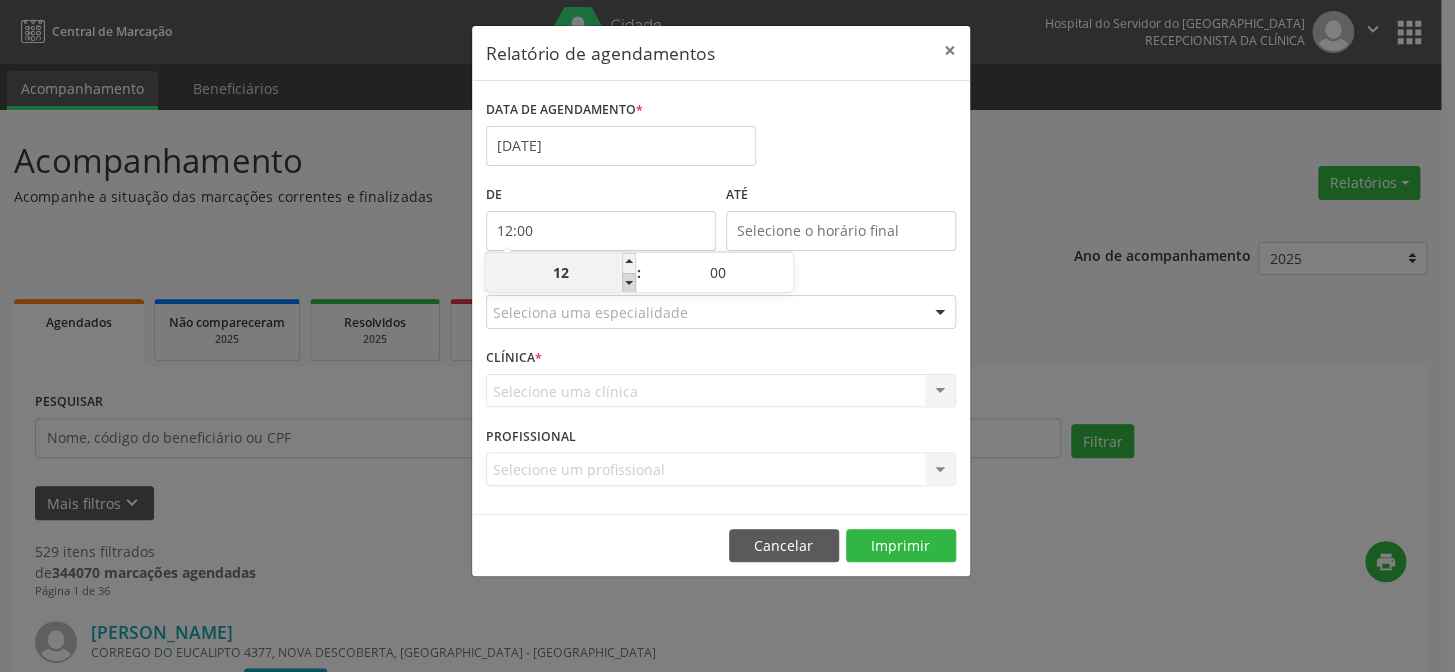 click at bounding box center [629, 283] 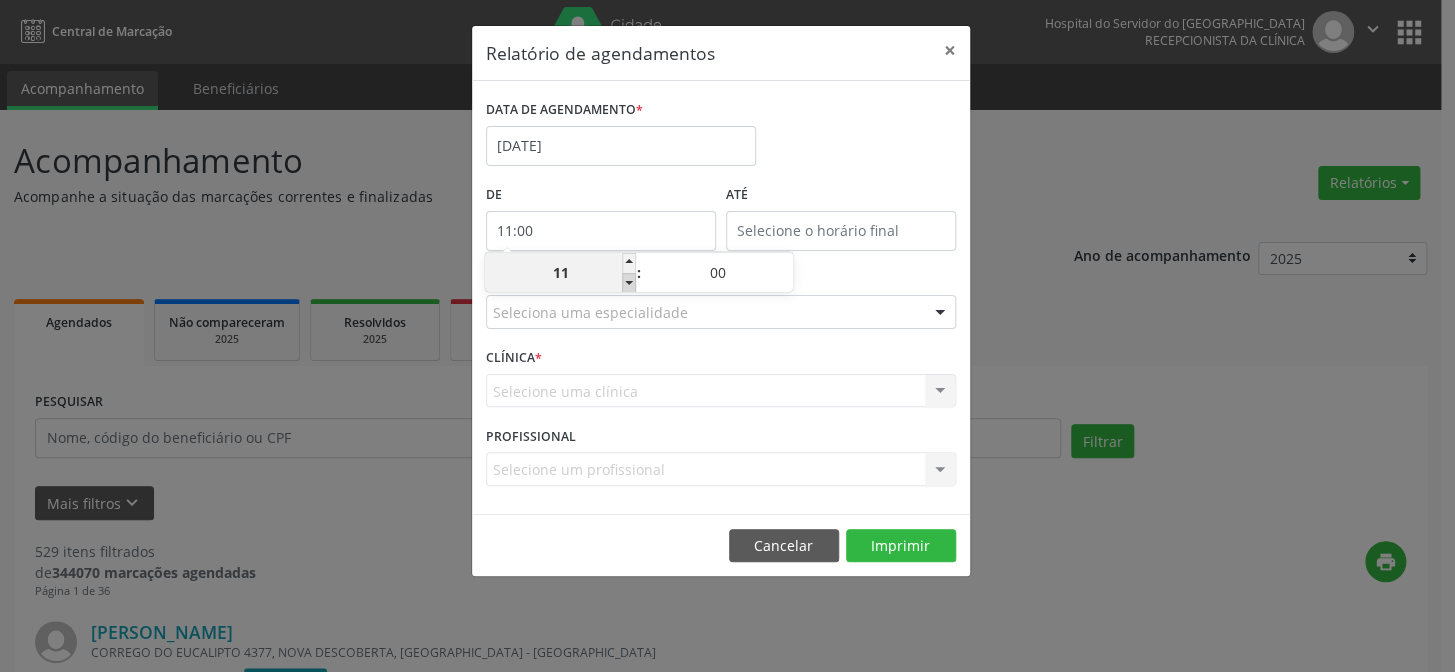 click at bounding box center [629, 283] 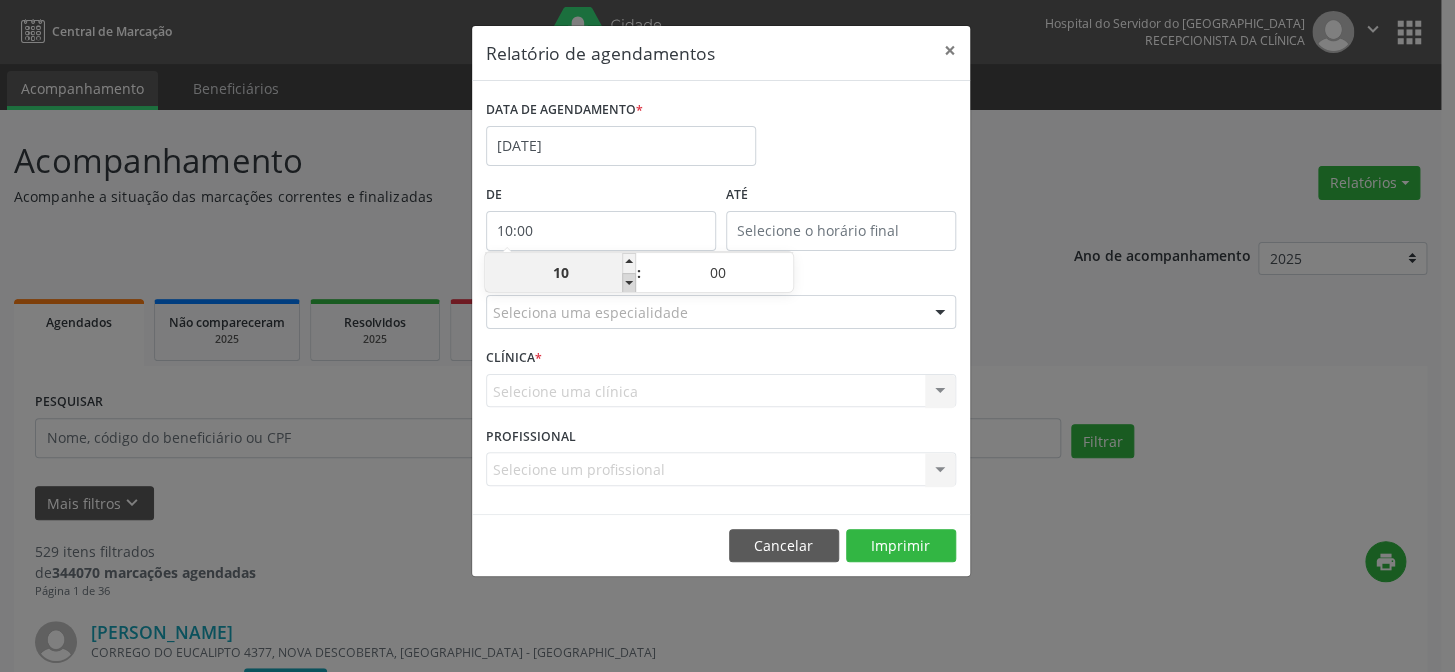click at bounding box center (629, 283) 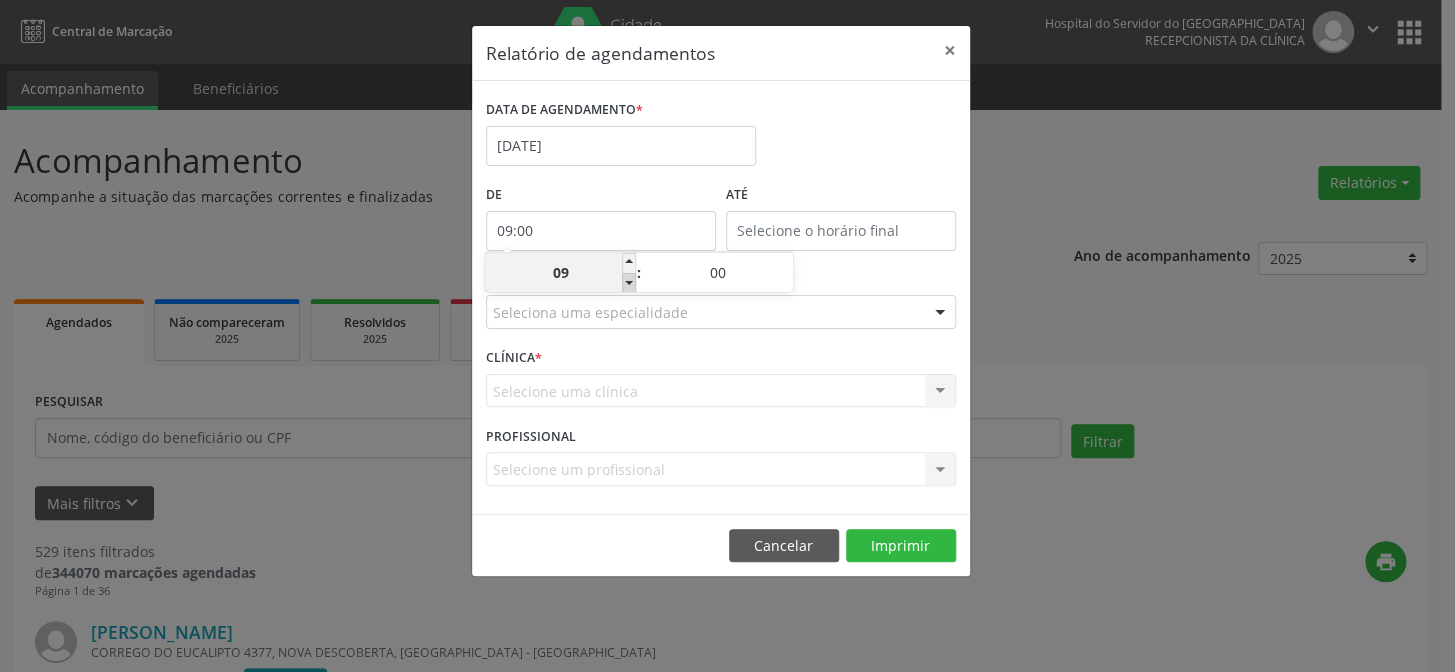 click at bounding box center (629, 283) 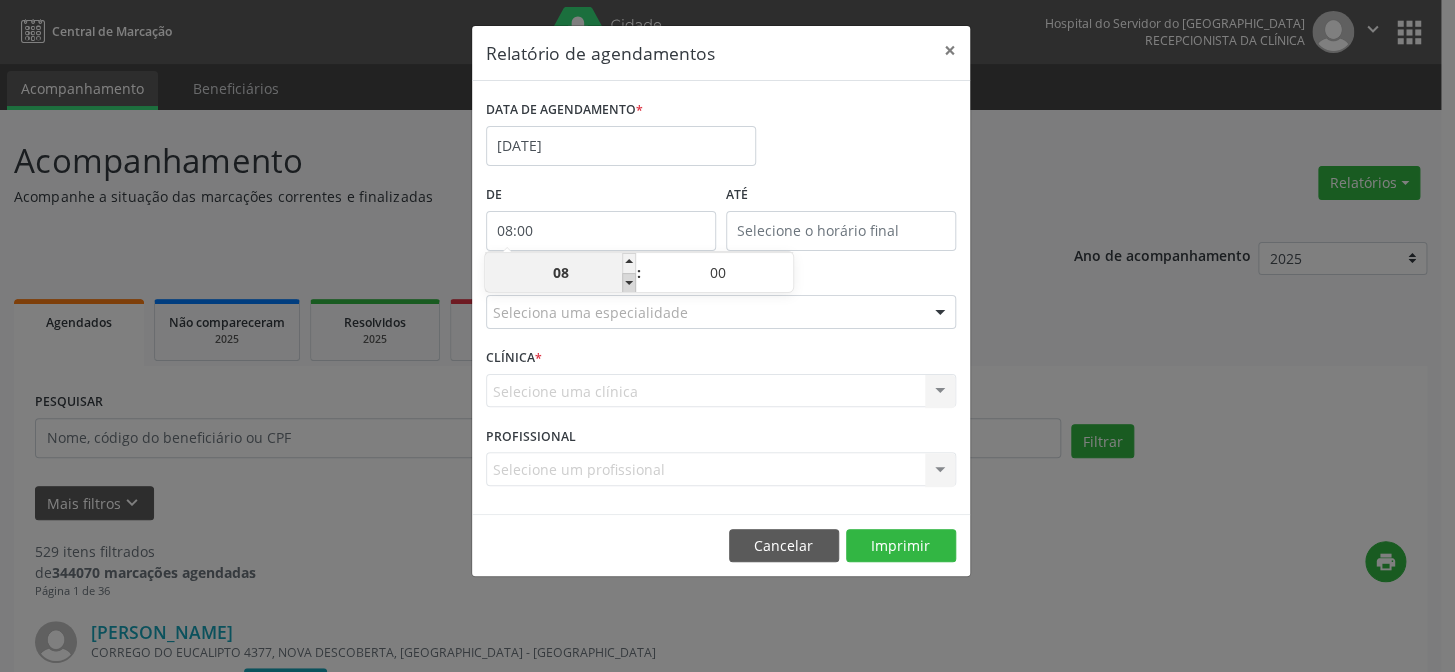click at bounding box center (629, 283) 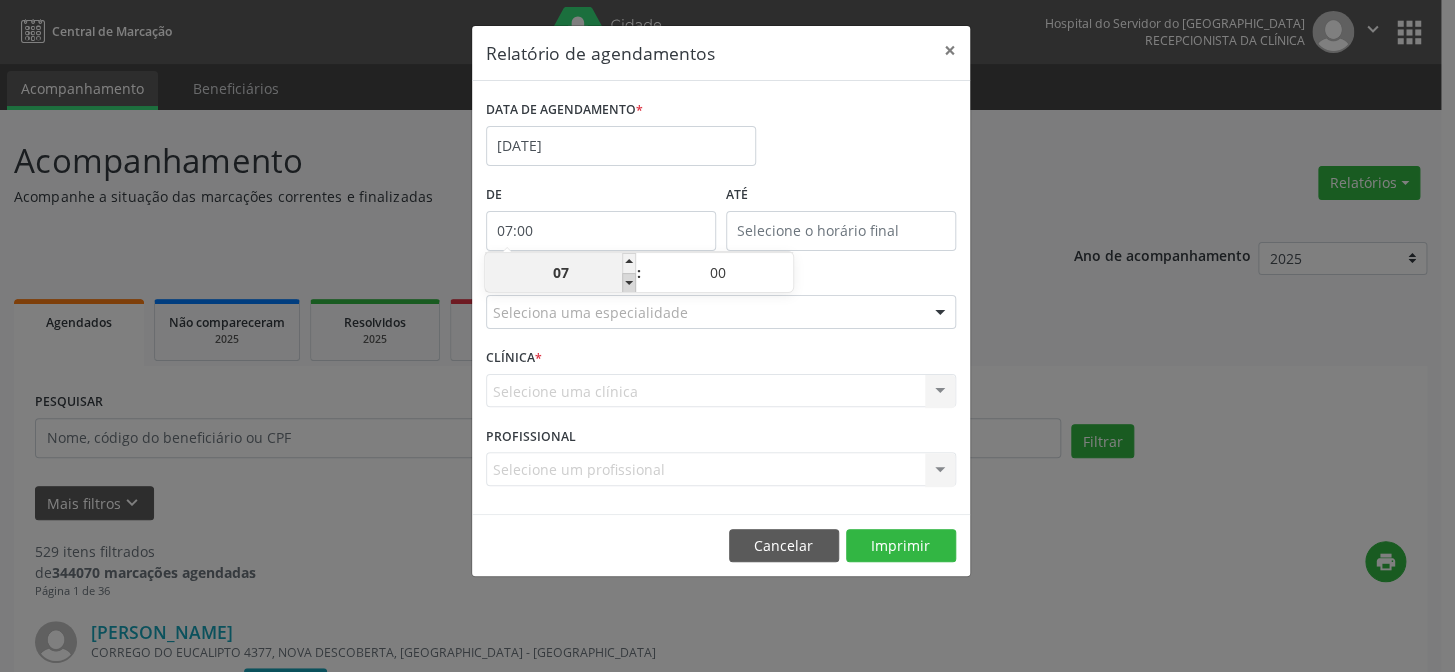 click at bounding box center [629, 283] 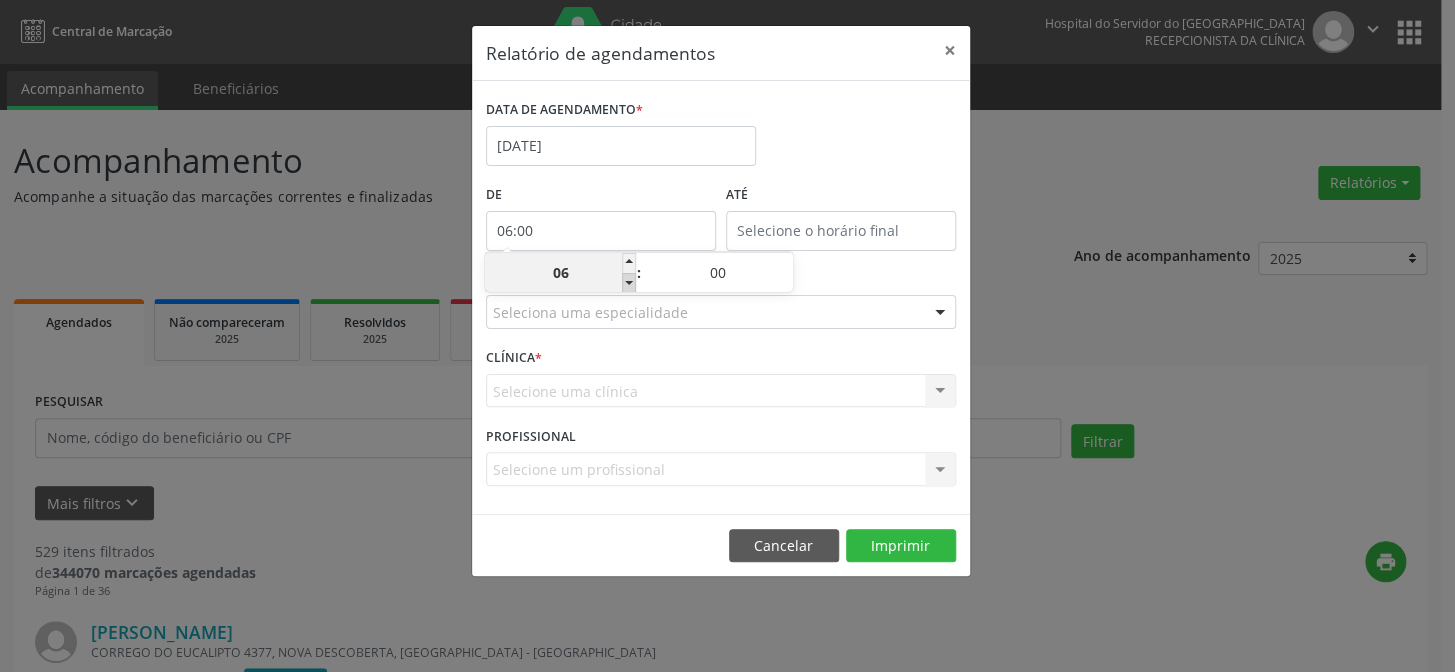 click at bounding box center [629, 283] 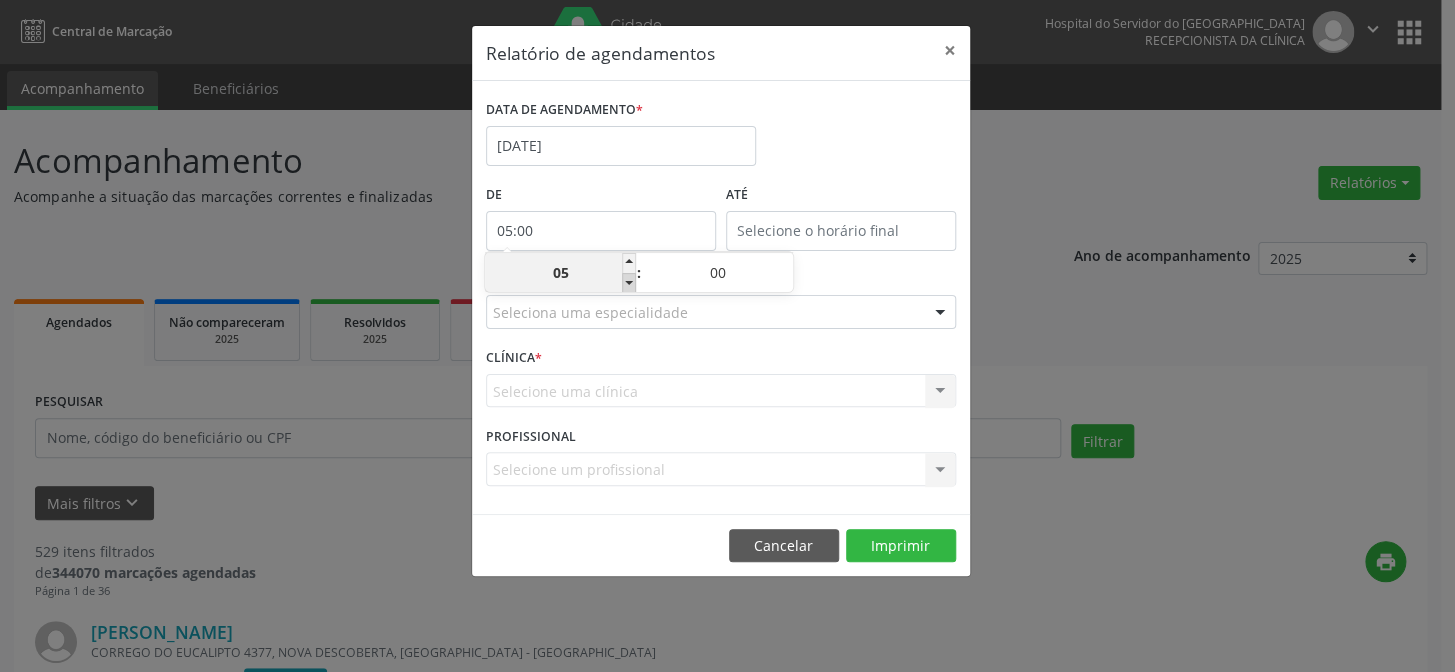 click at bounding box center (629, 283) 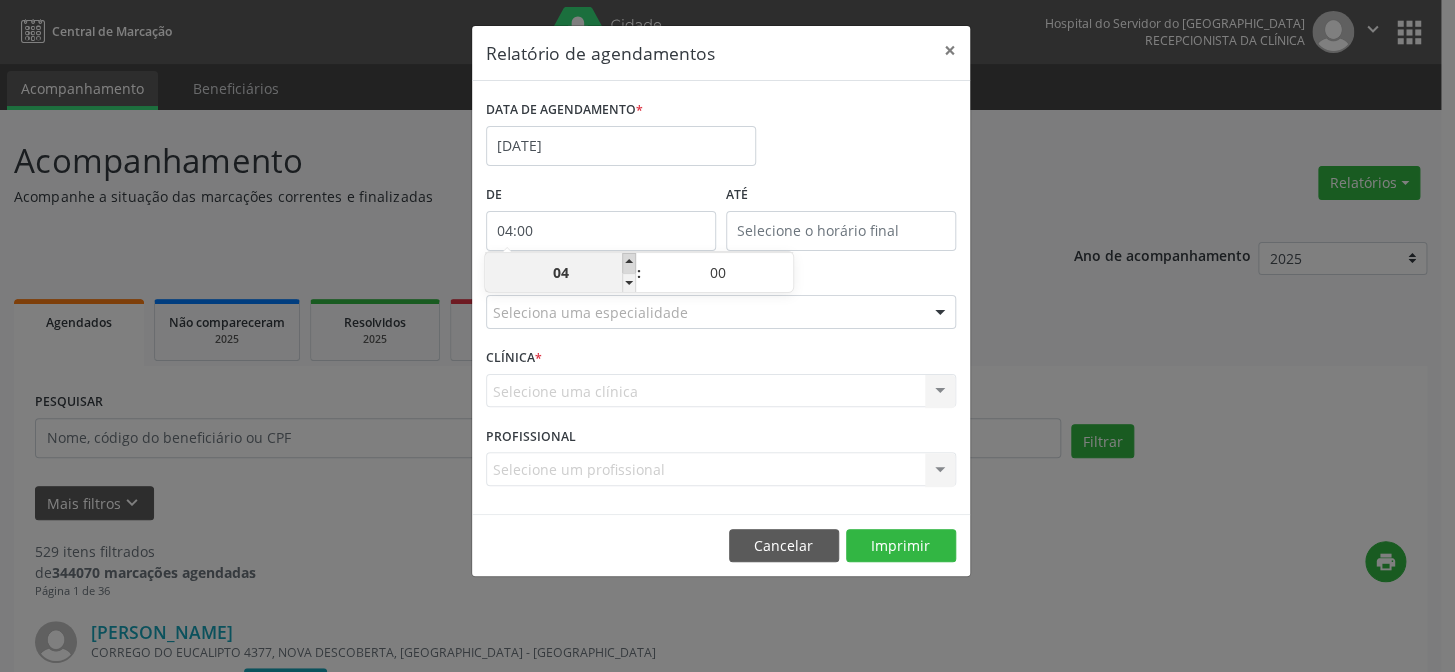 click at bounding box center [629, 263] 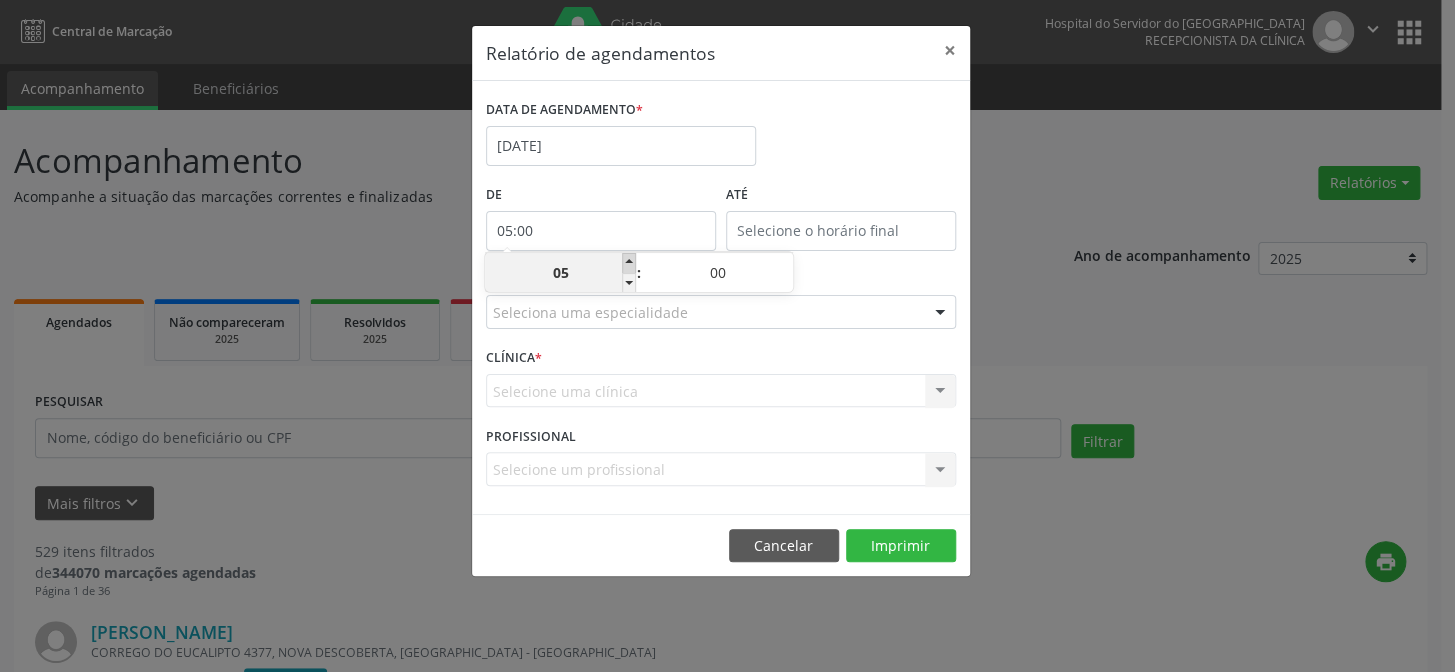 click at bounding box center [629, 263] 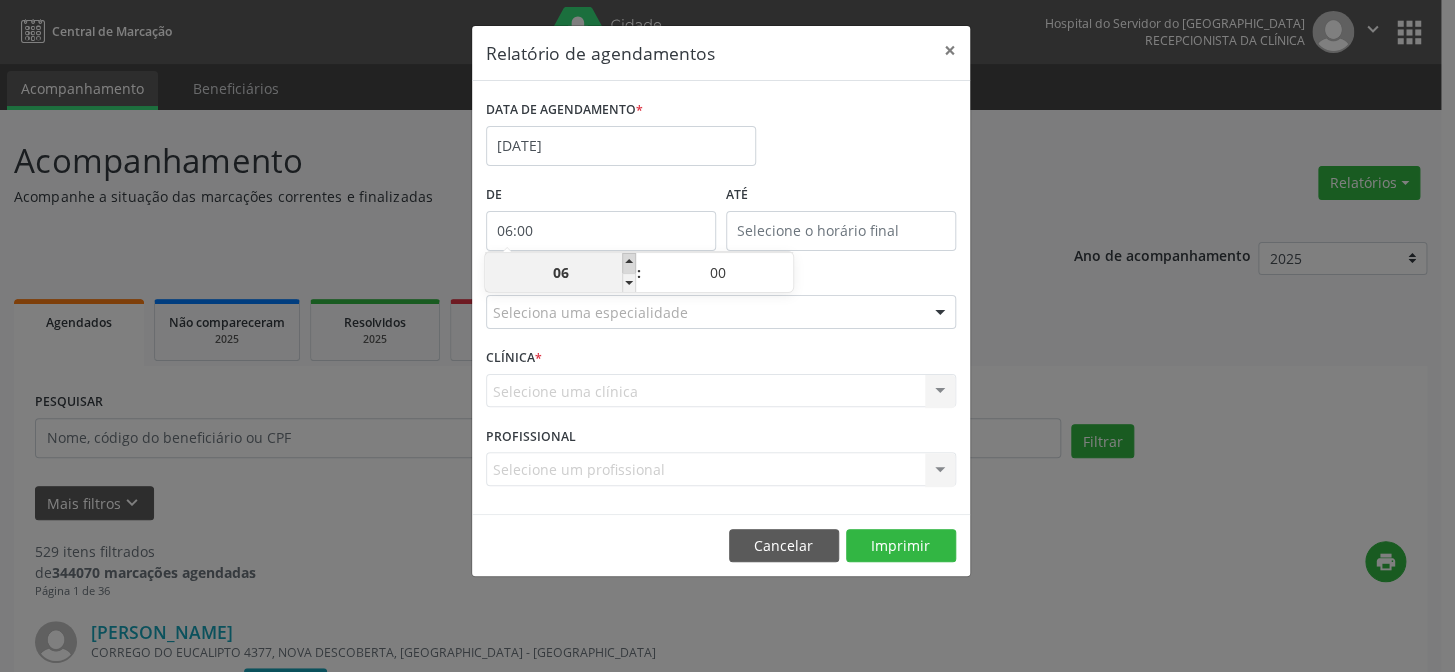 click at bounding box center (629, 263) 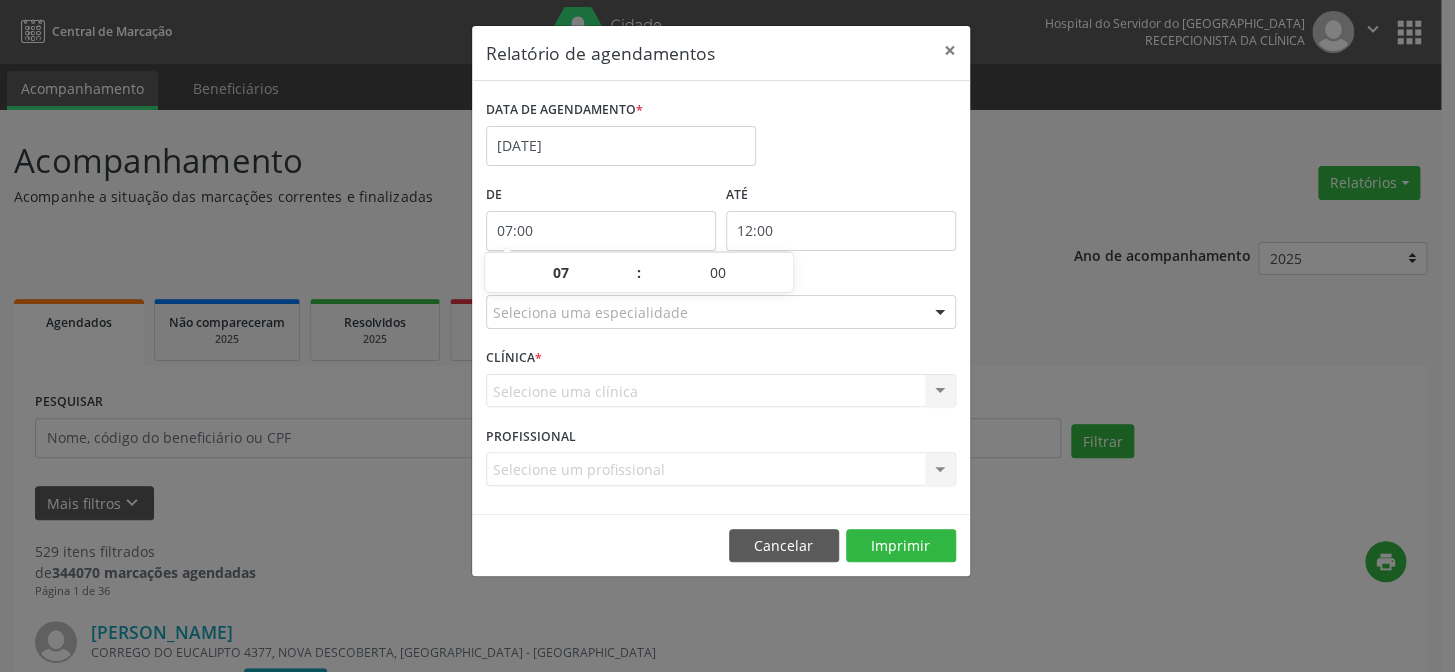 click on "12:00" at bounding box center (841, 231) 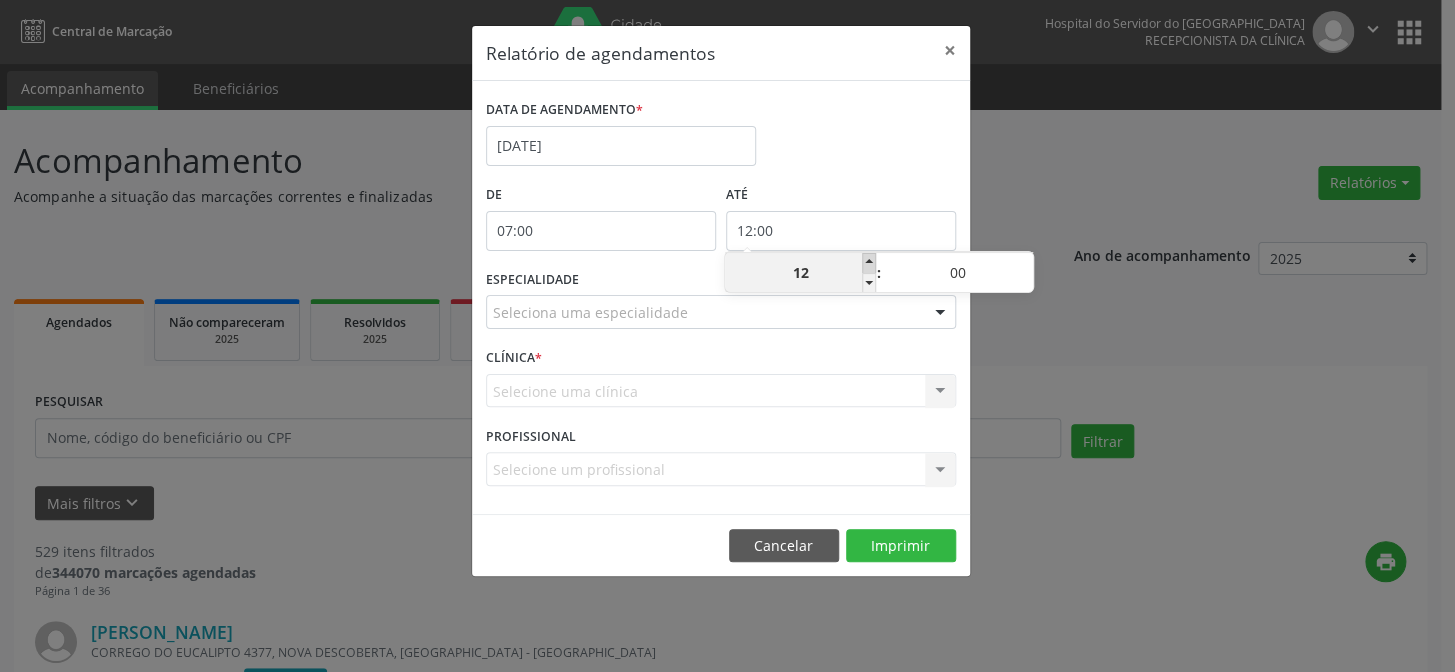 click at bounding box center [869, 263] 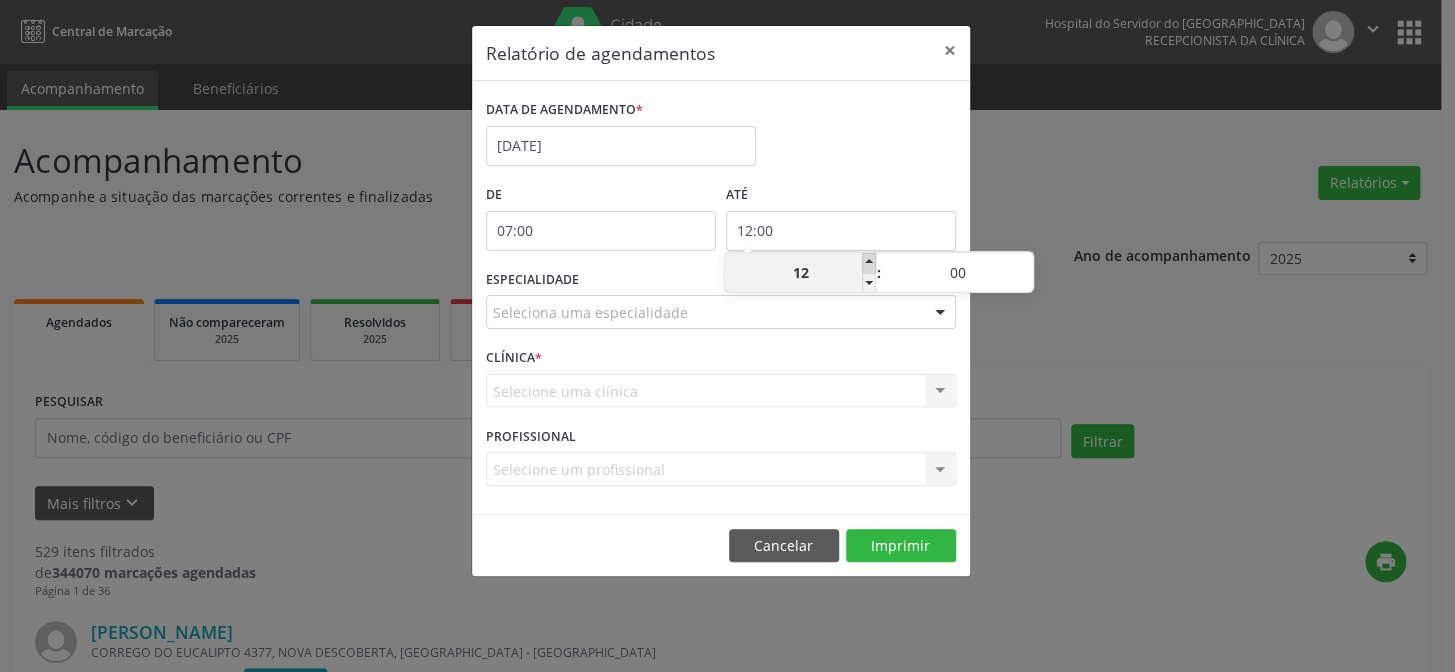 type on "13:00" 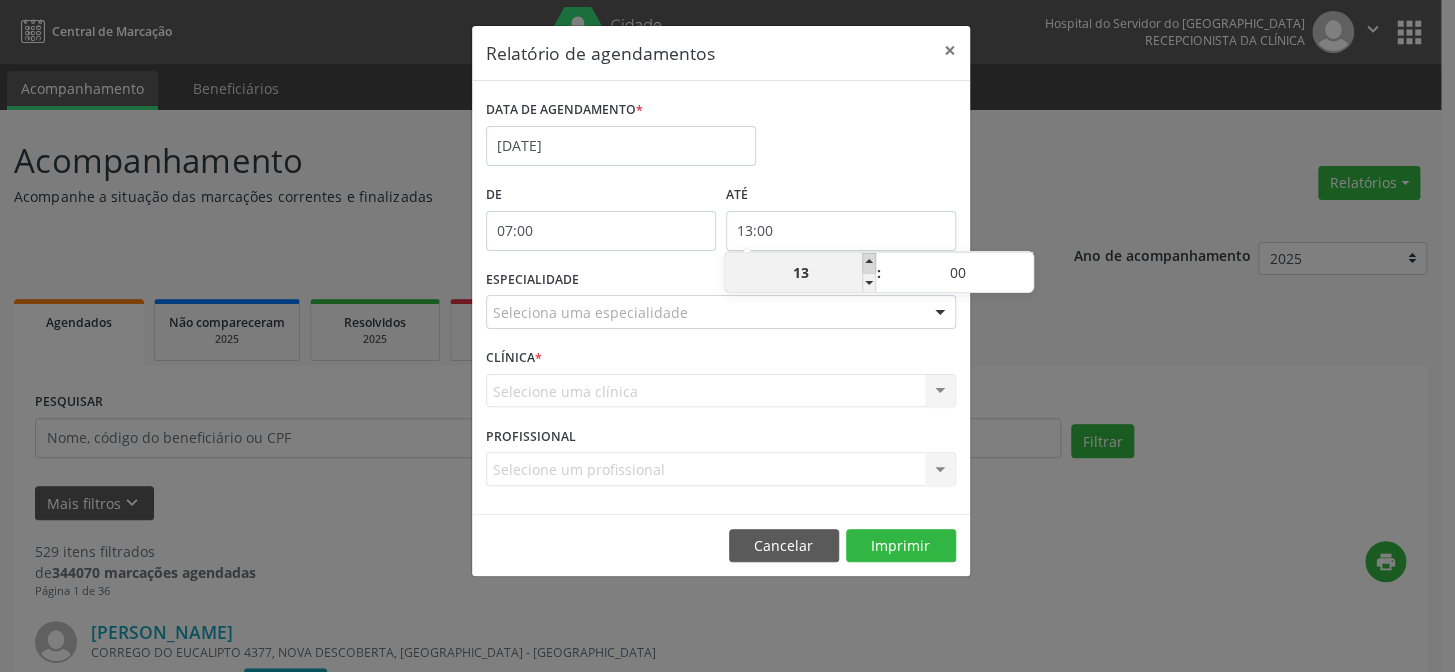 click at bounding box center (869, 263) 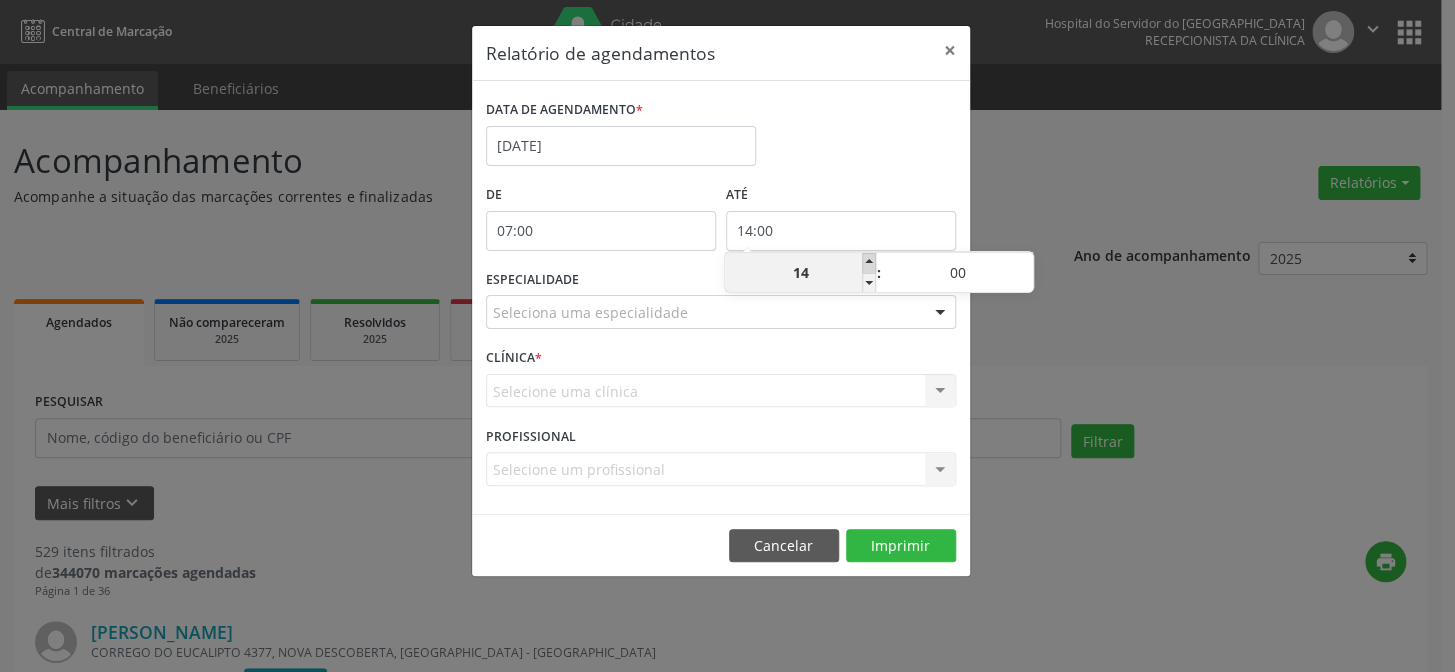 click at bounding box center [869, 263] 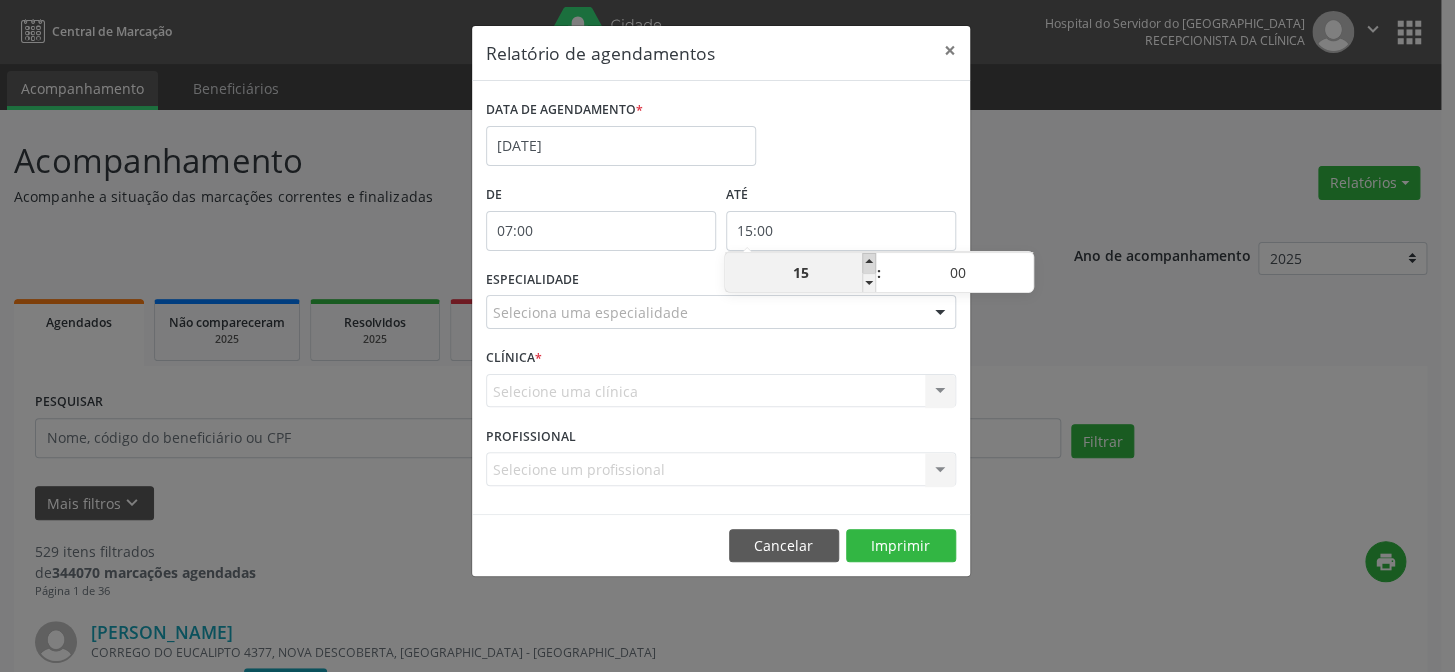 click at bounding box center [869, 263] 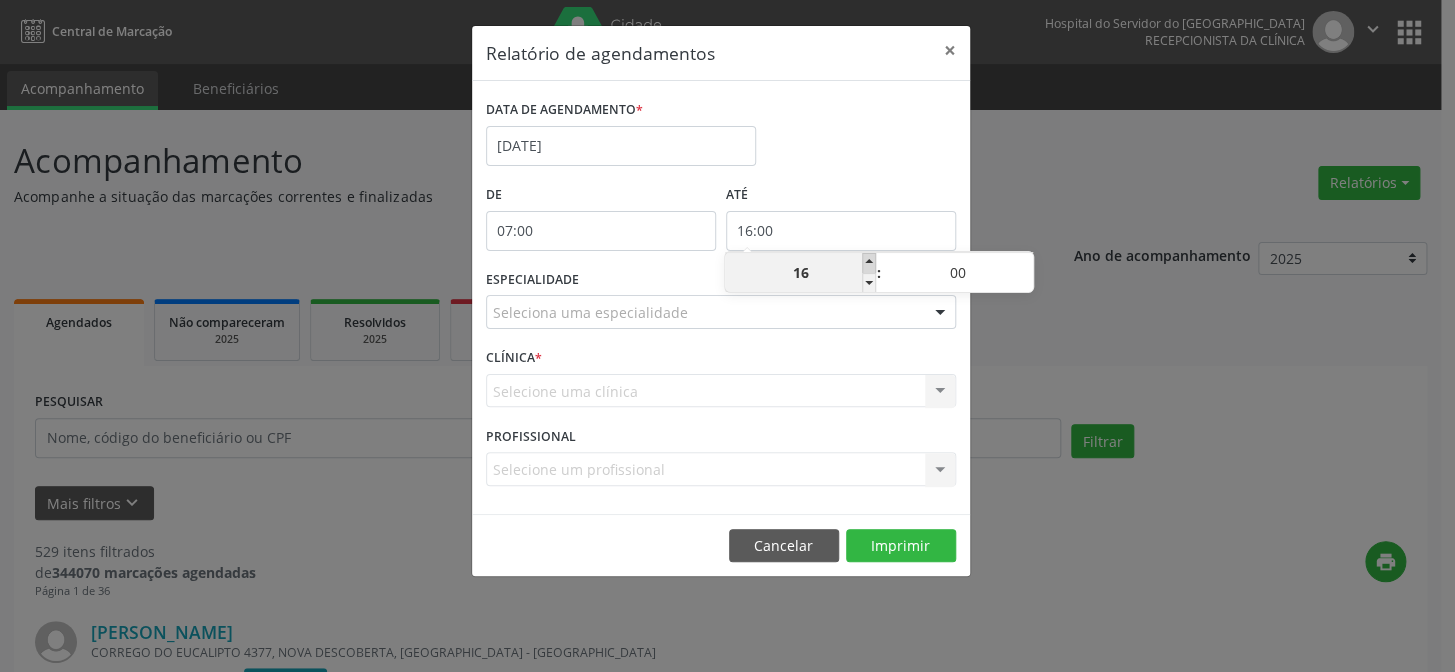 click at bounding box center (869, 263) 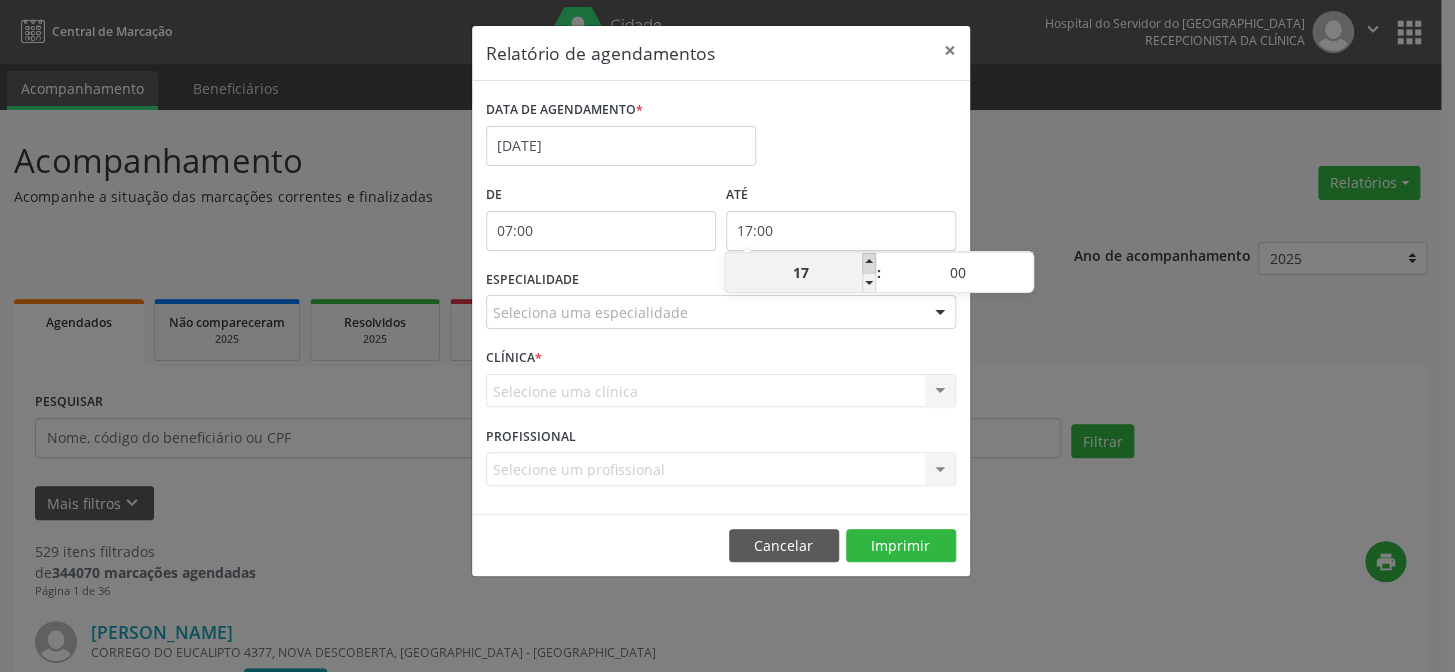 click at bounding box center (869, 263) 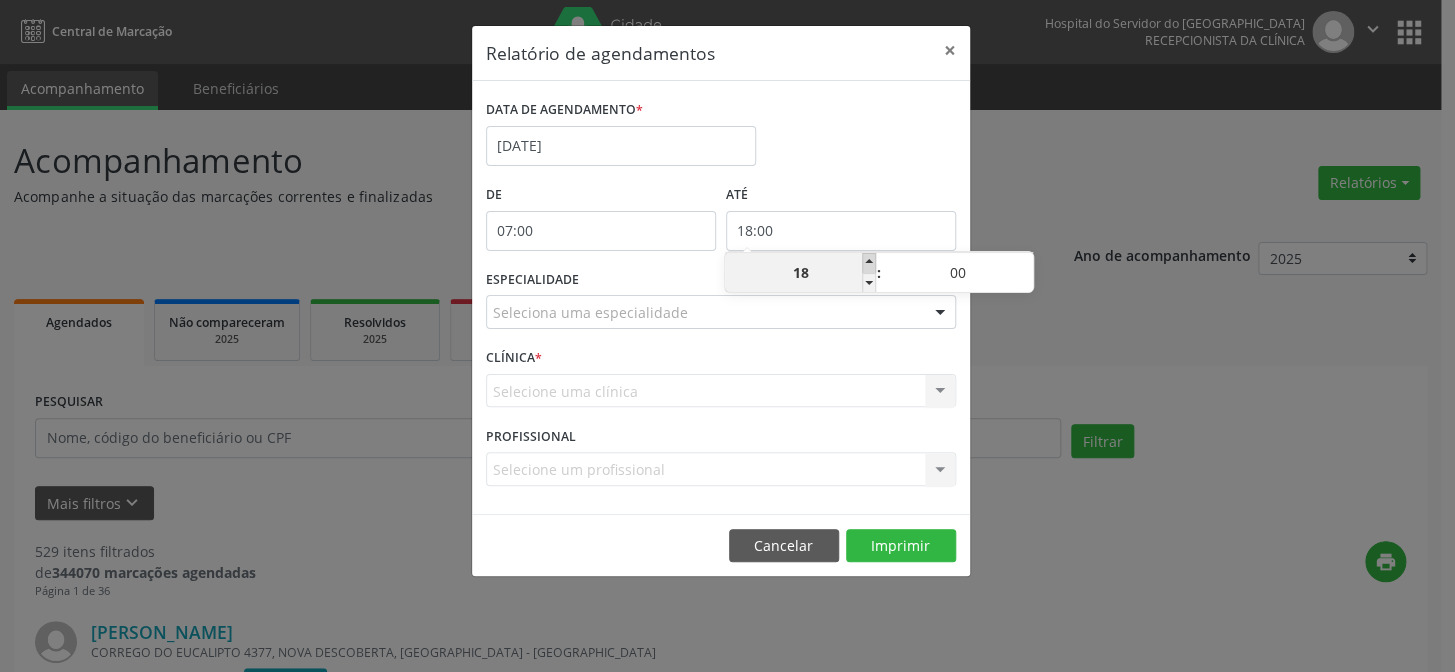 click at bounding box center (869, 263) 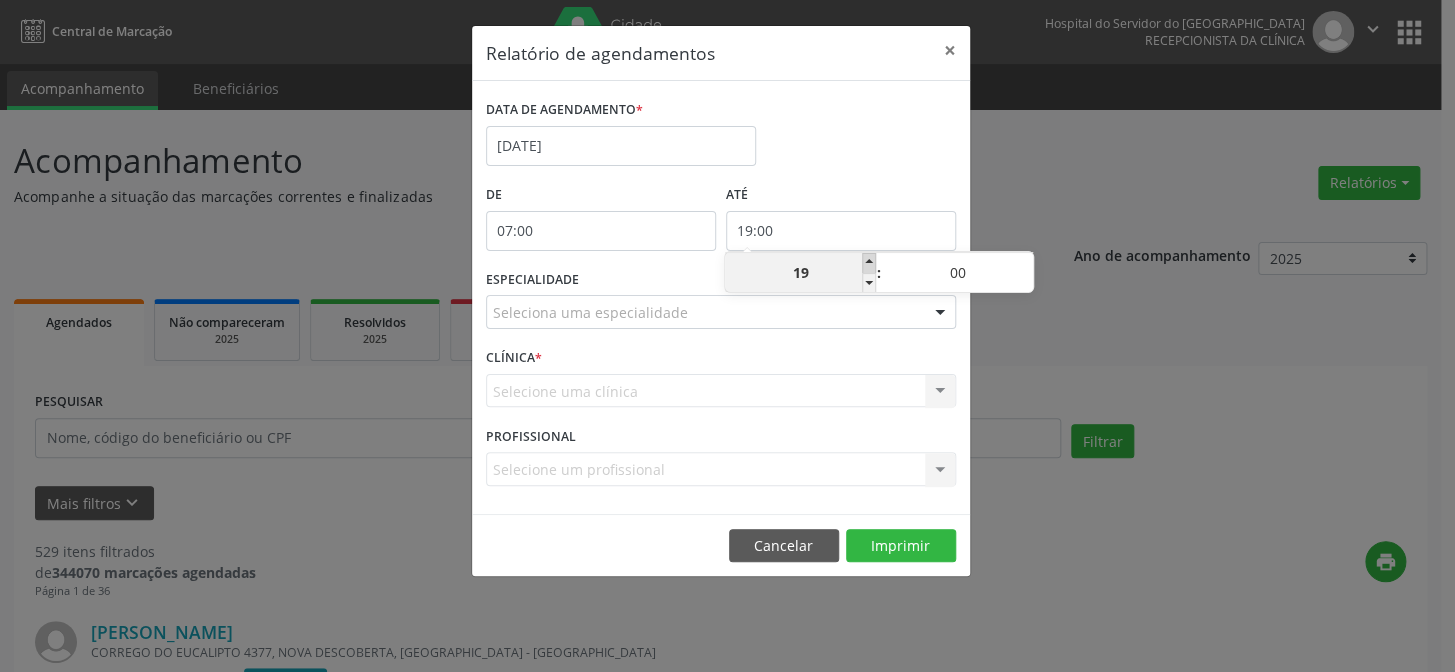 click at bounding box center (869, 263) 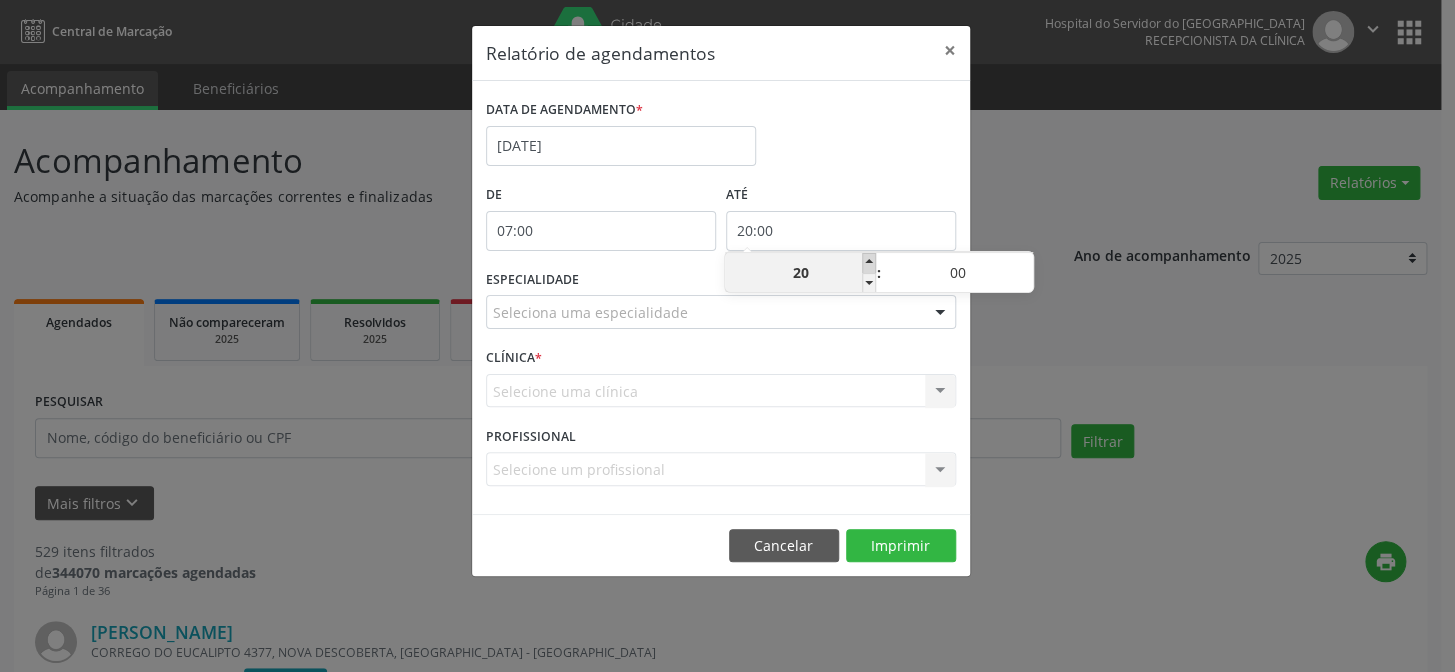 click at bounding box center [869, 263] 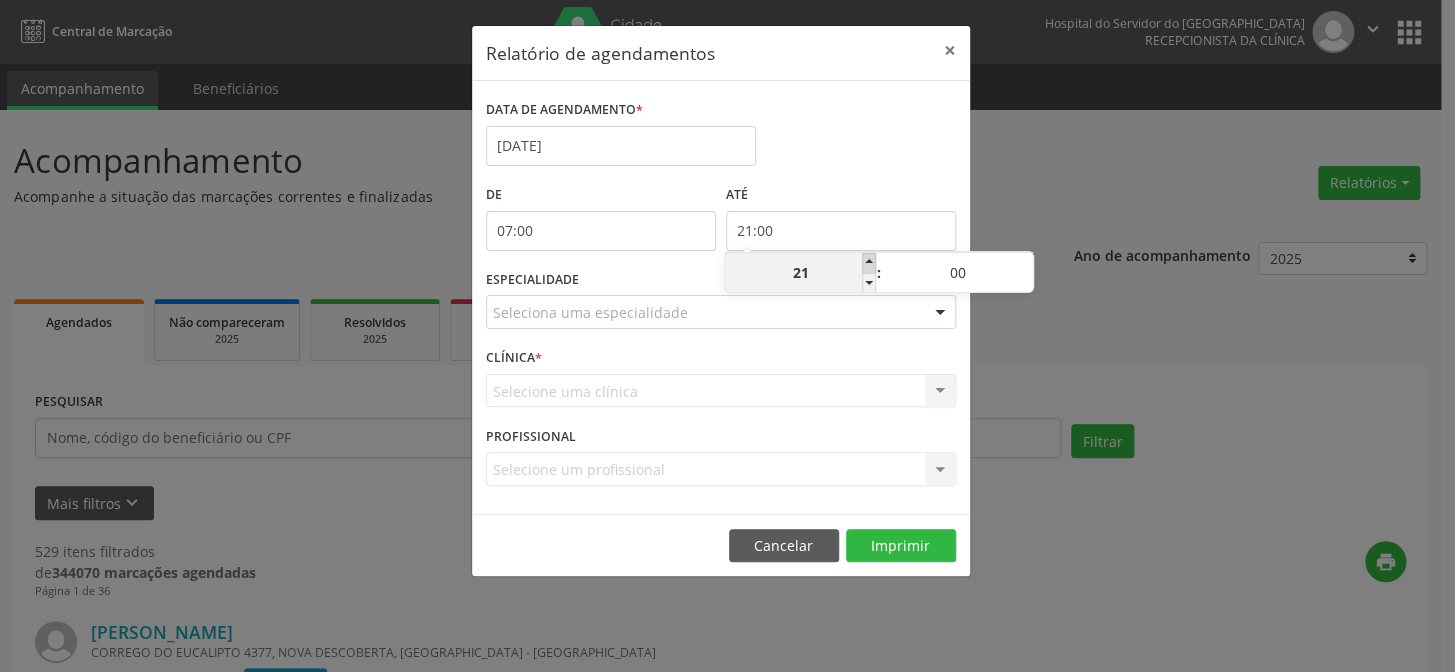 click at bounding box center [869, 263] 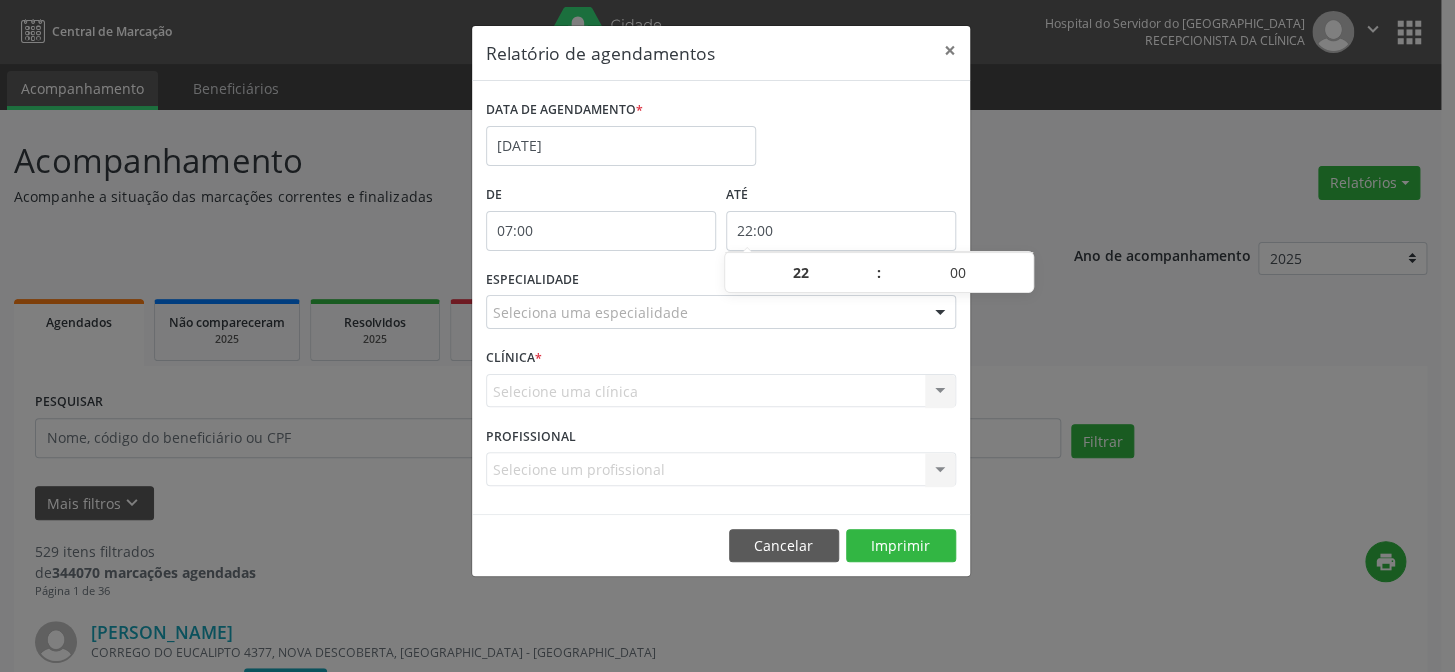 click at bounding box center [940, 313] 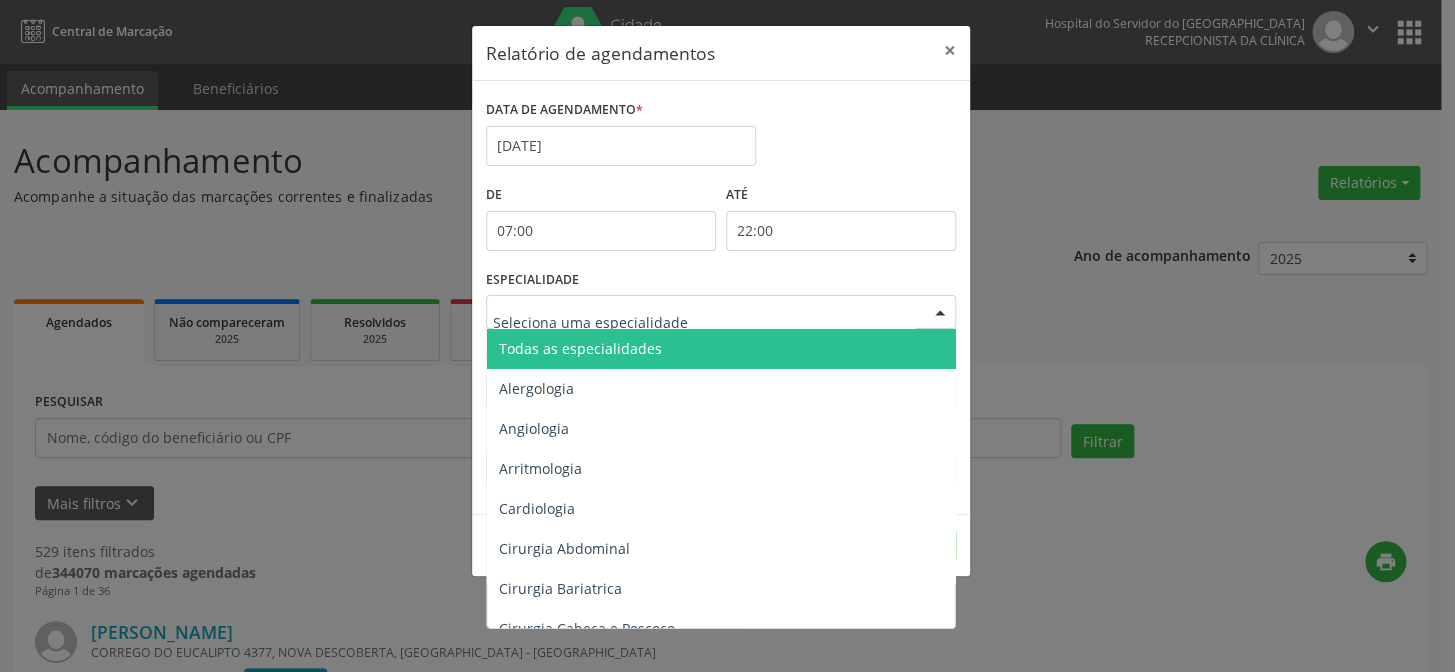 click on "Todas as especialidades" at bounding box center (722, 349) 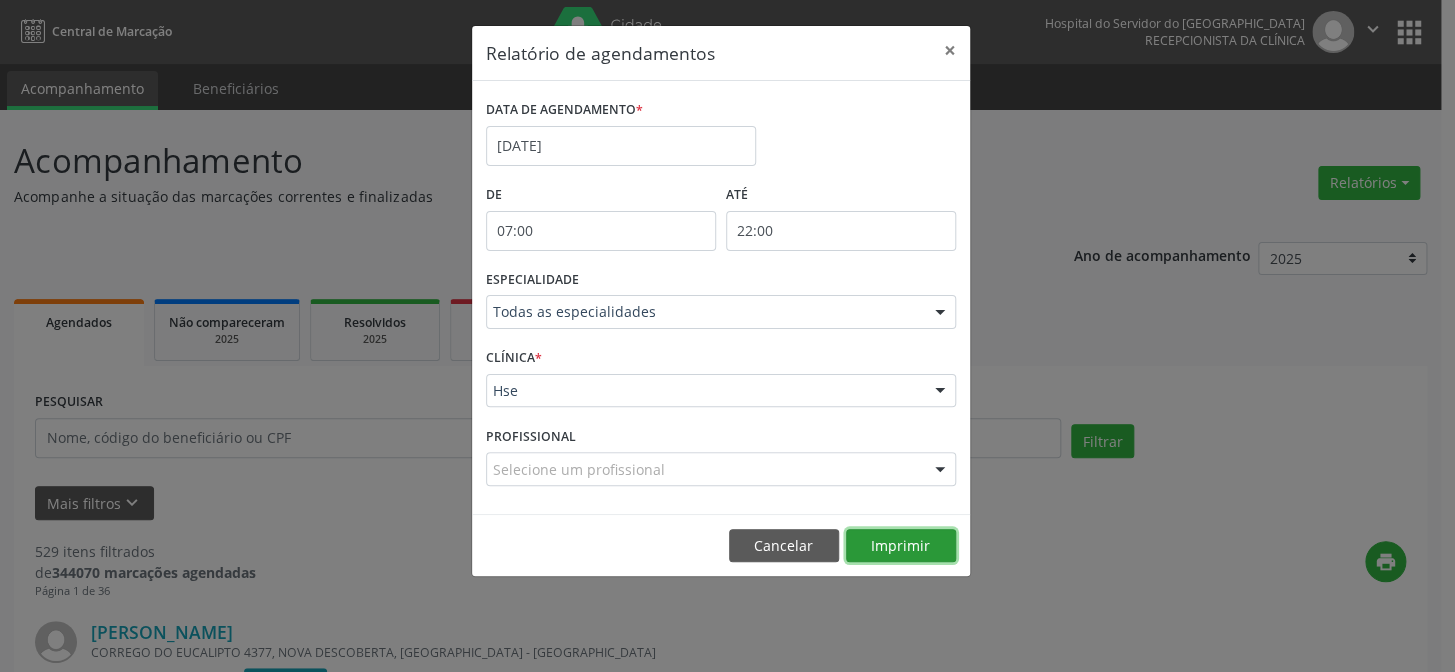 click on "Imprimir" at bounding box center (901, 546) 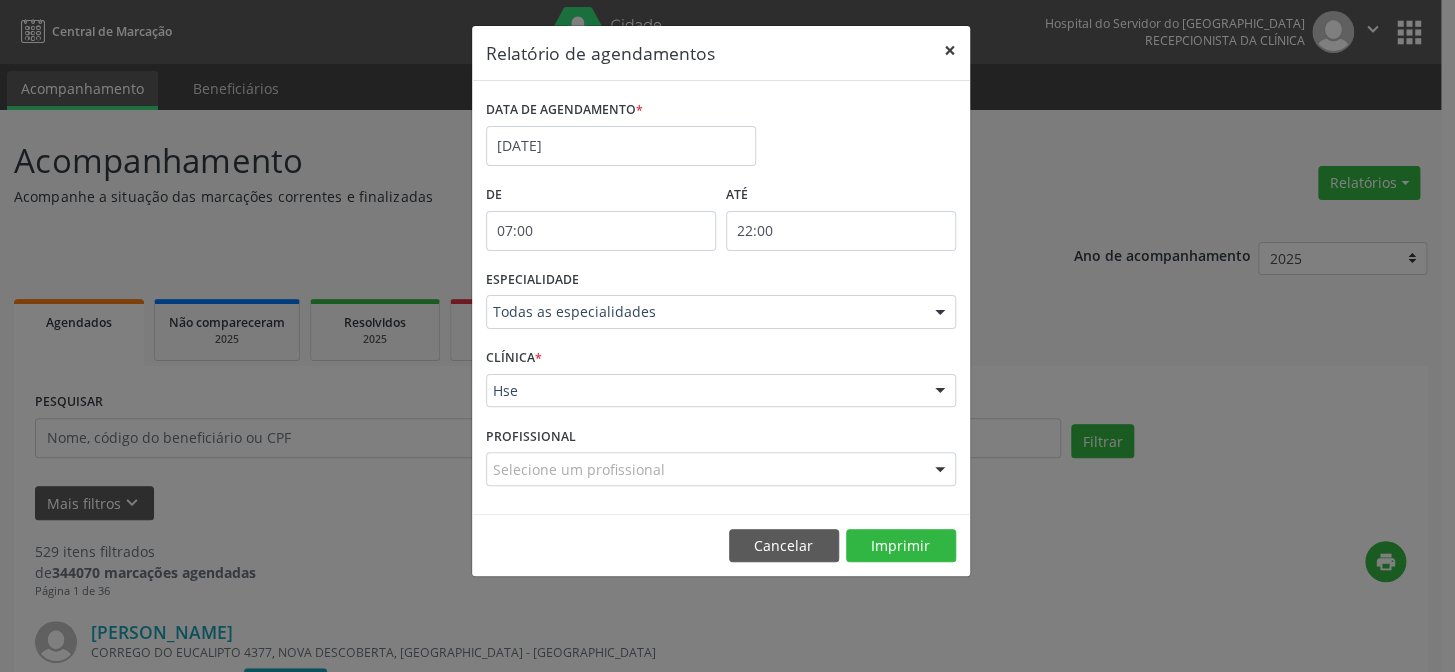 click on "×" at bounding box center (950, 50) 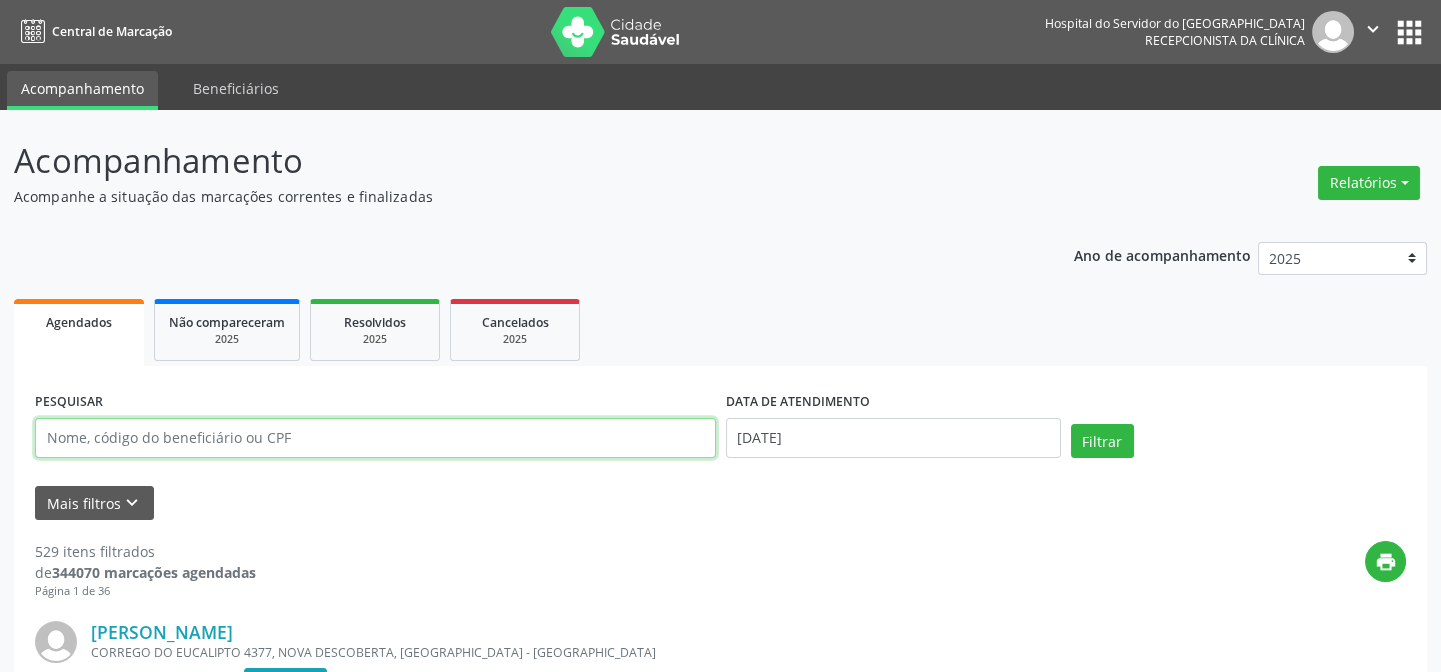 click at bounding box center [375, 438] 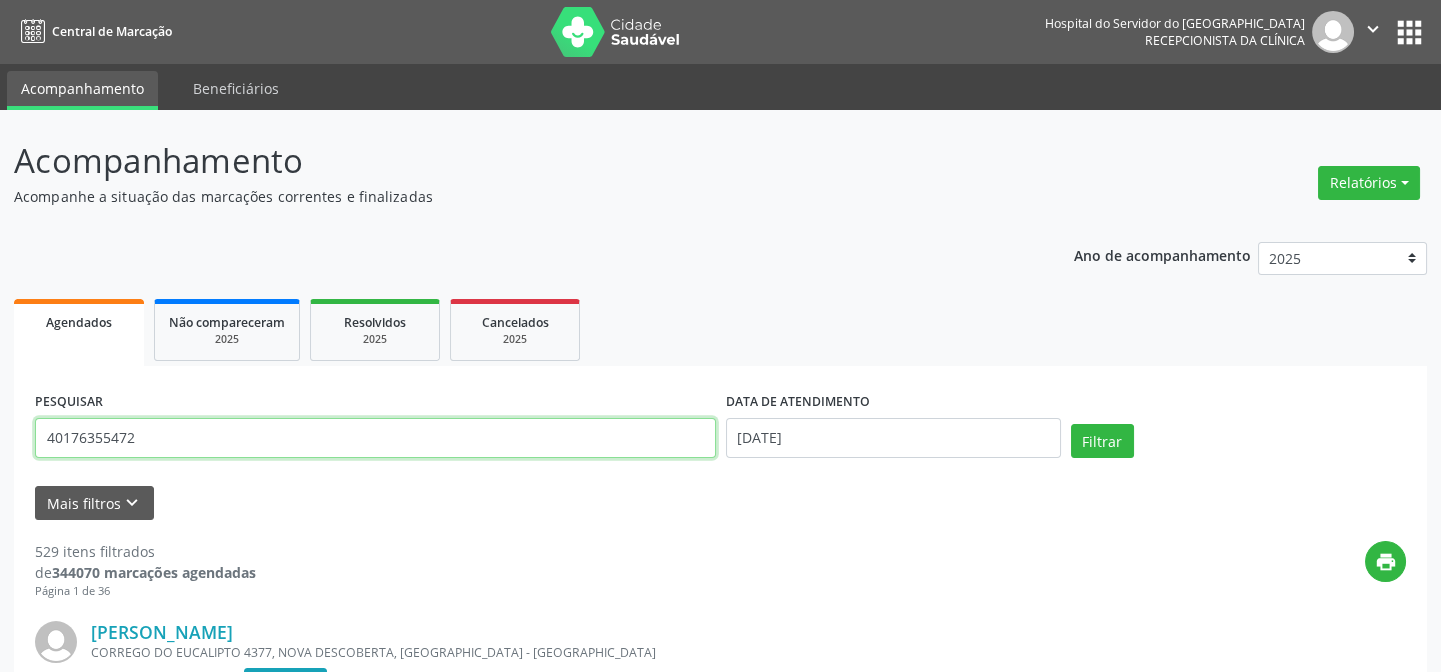 type on "40176355472" 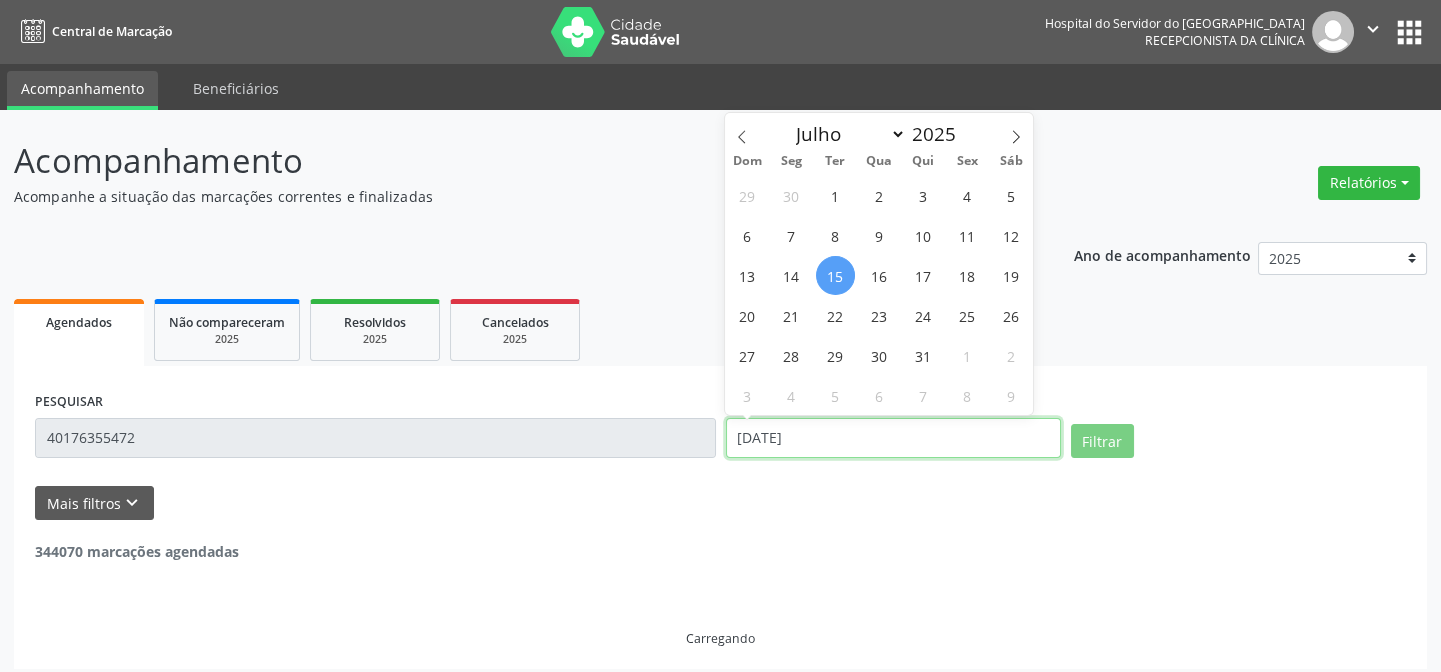 click on "[DATE]" at bounding box center [893, 438] 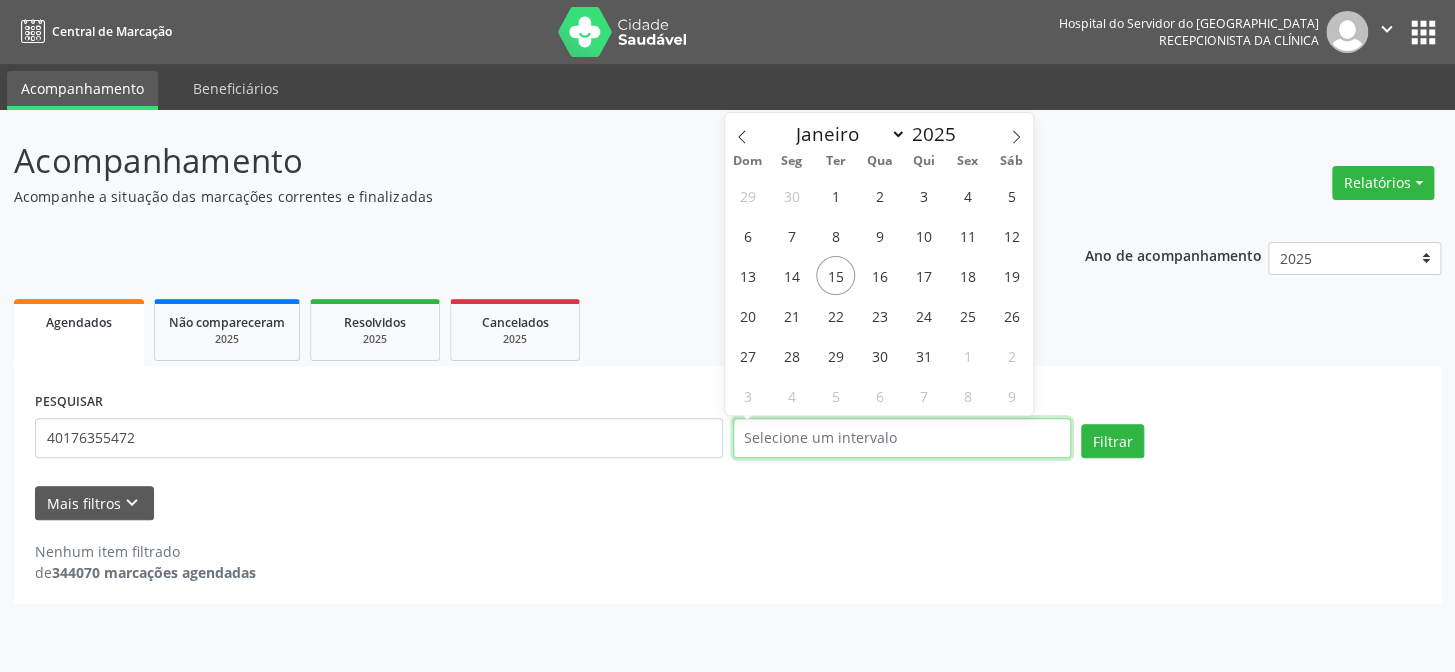 click on "Filtrar" at bounding box center [1112, 441] 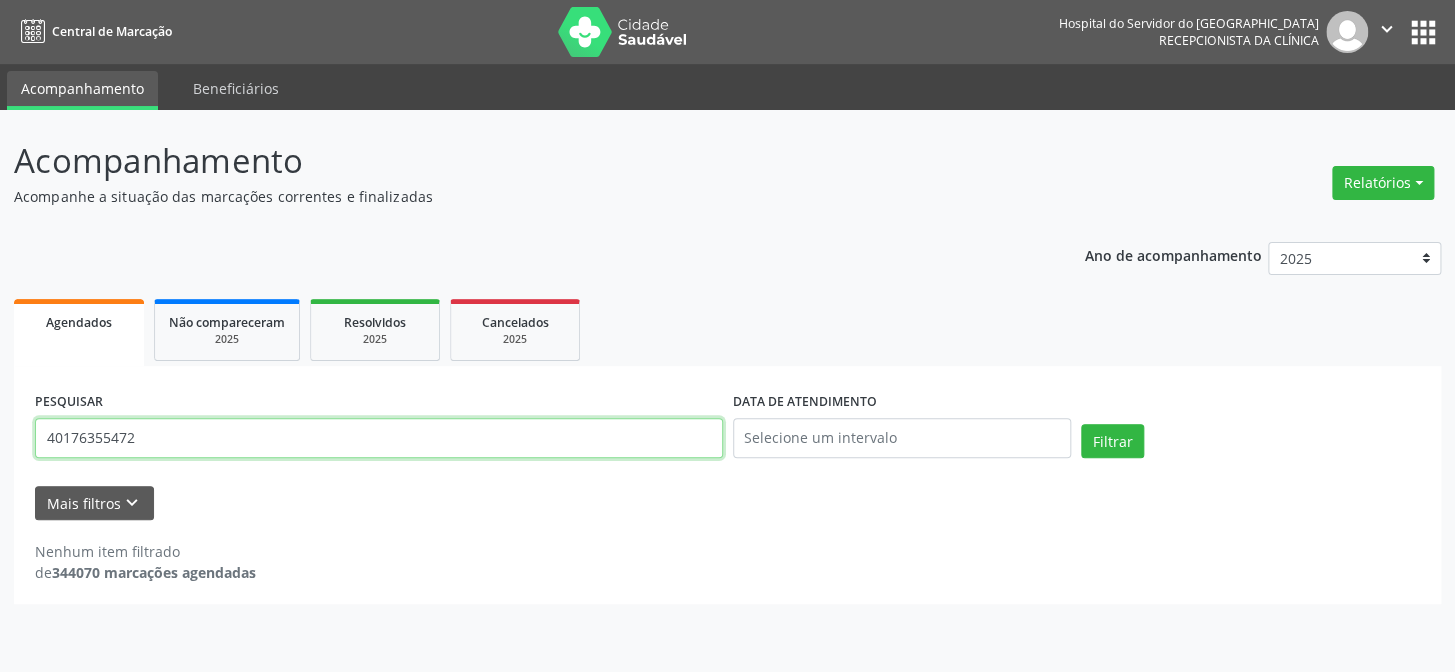 click on "40176355472" at bounding box center [379, 438] 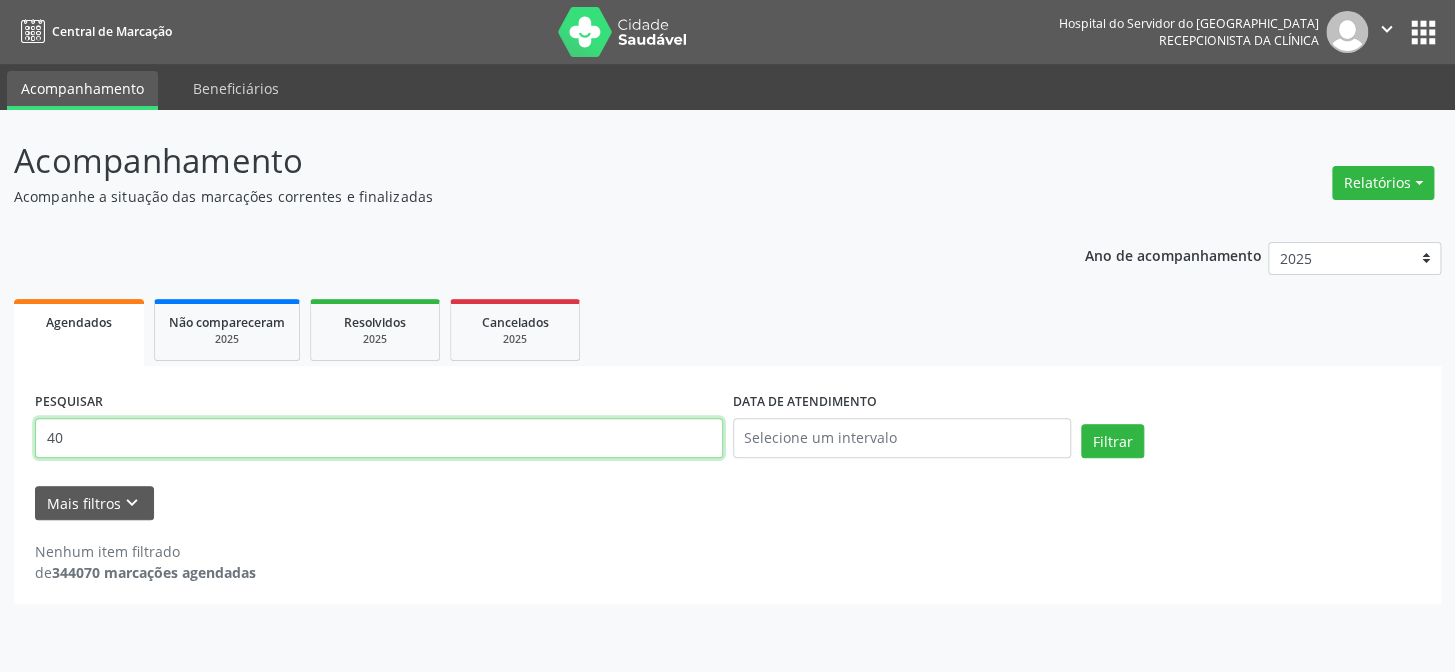 type on "4" 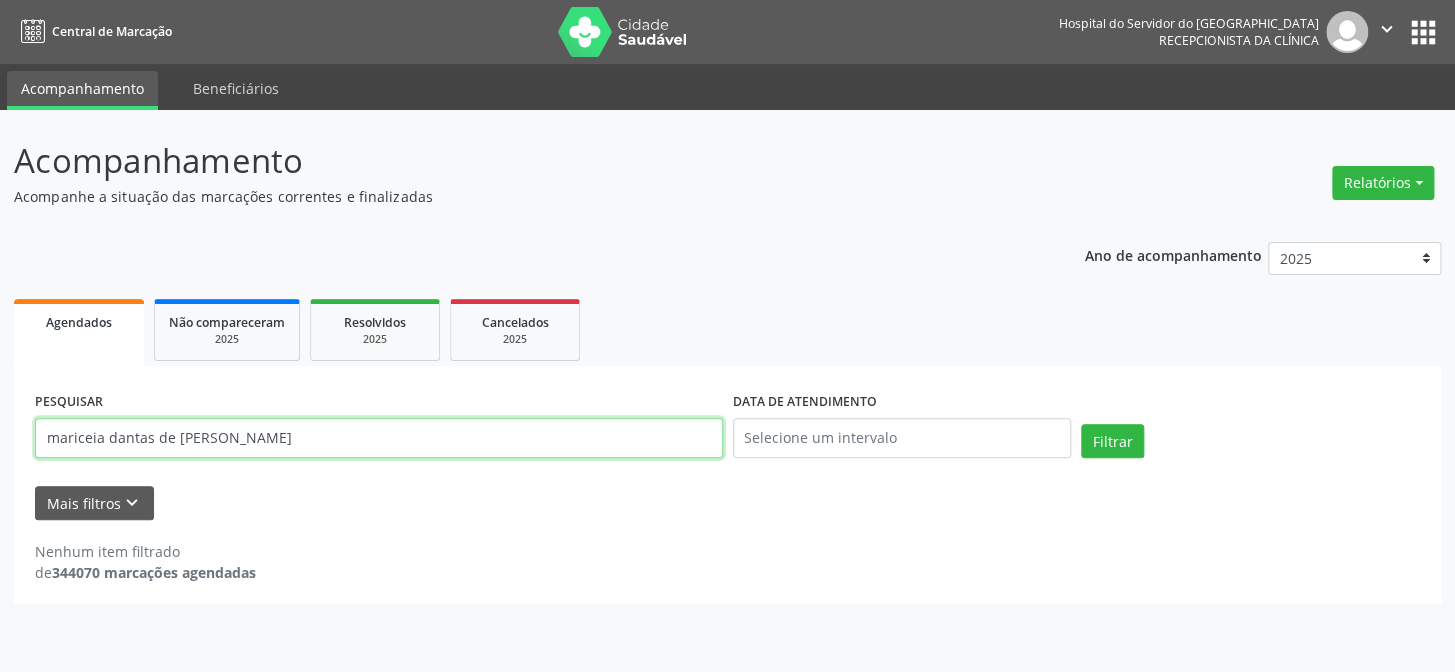click on "Filtrar" at bounding box center (1112, 441) 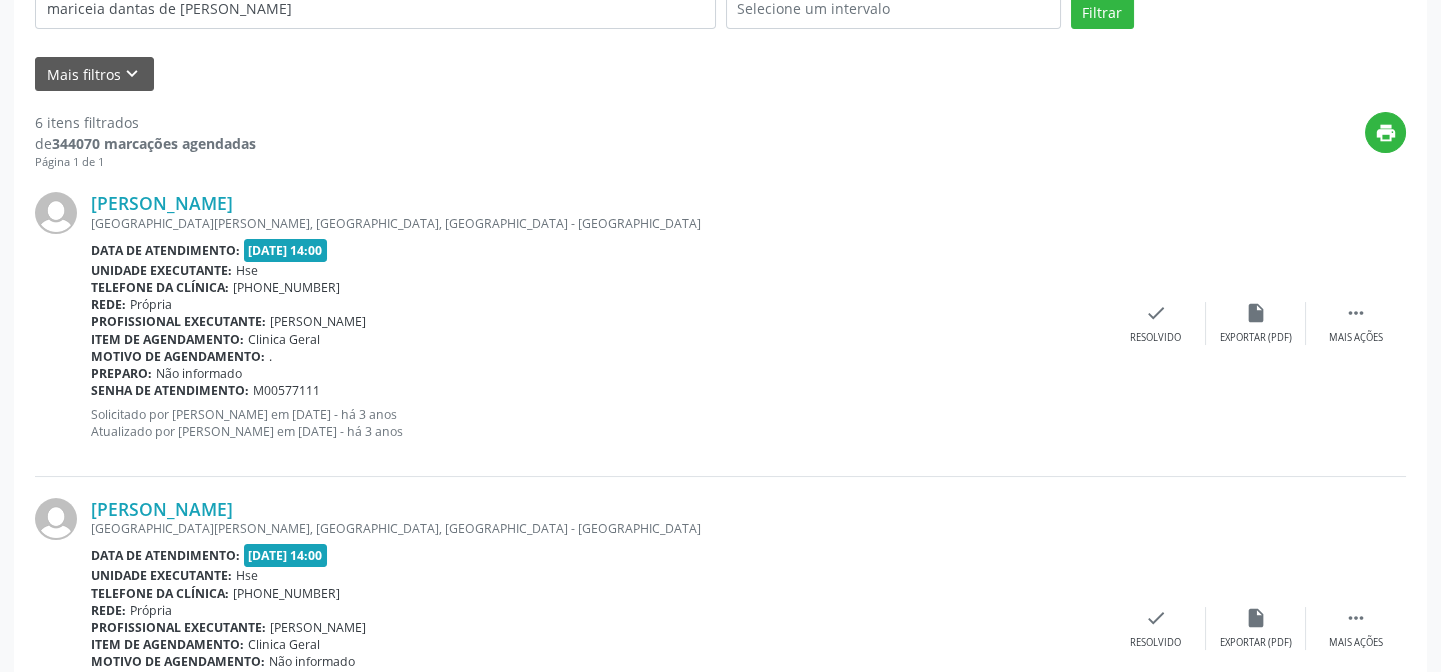 scroll, scrollTop: 156, scrollLeft: 0, axis: vertical 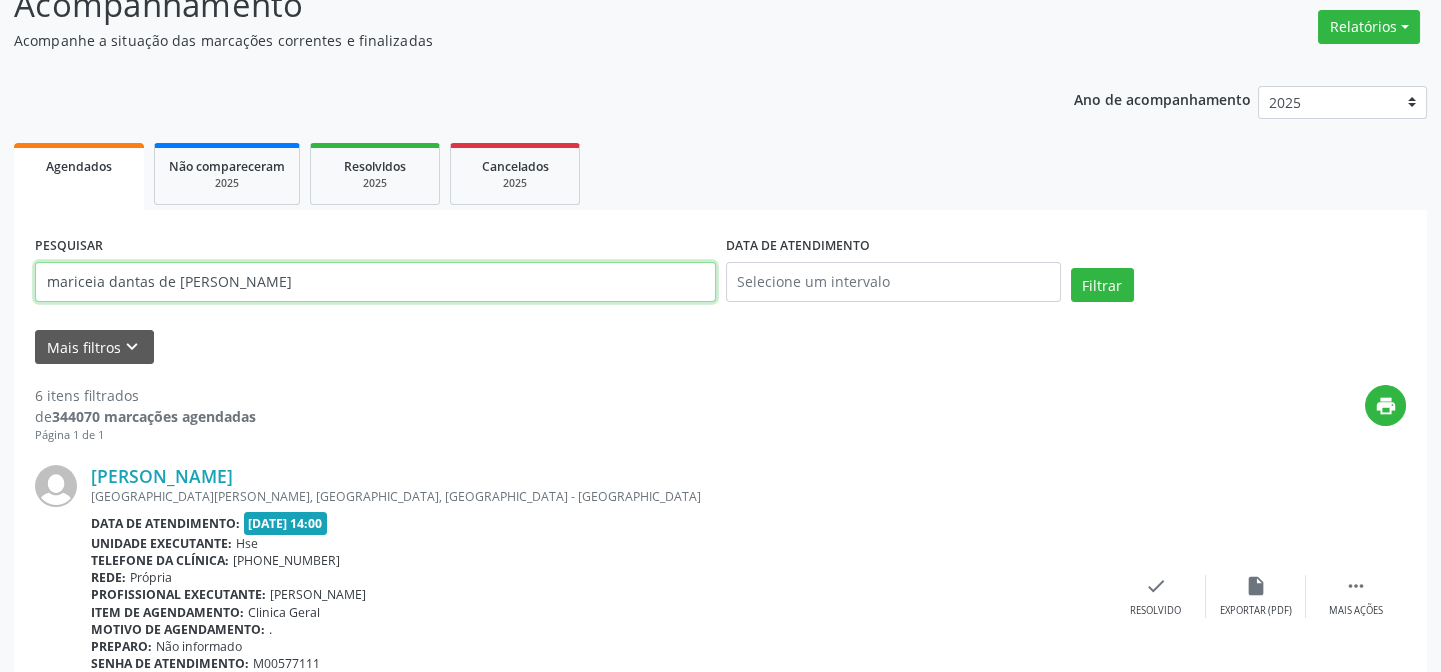 click on "mariceia dantas de [PERSON_NAME]" at bounding box center (375, 282) 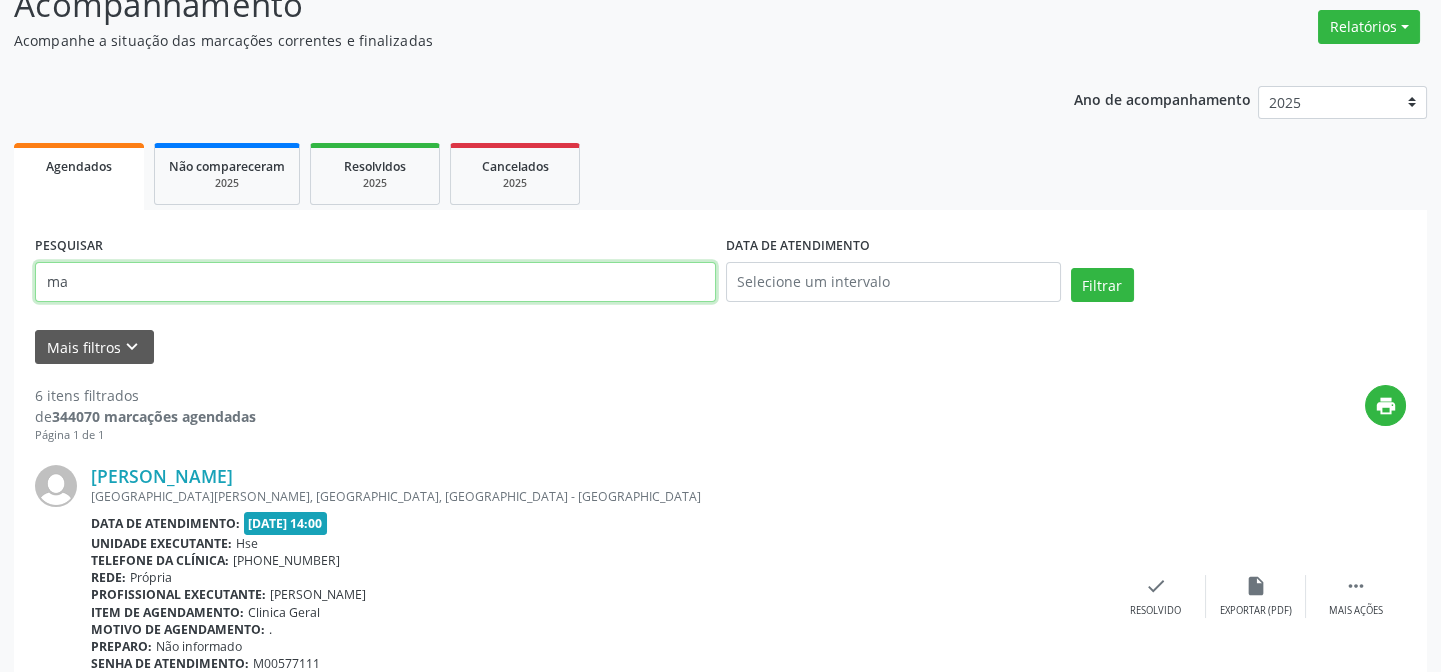 type on "m" 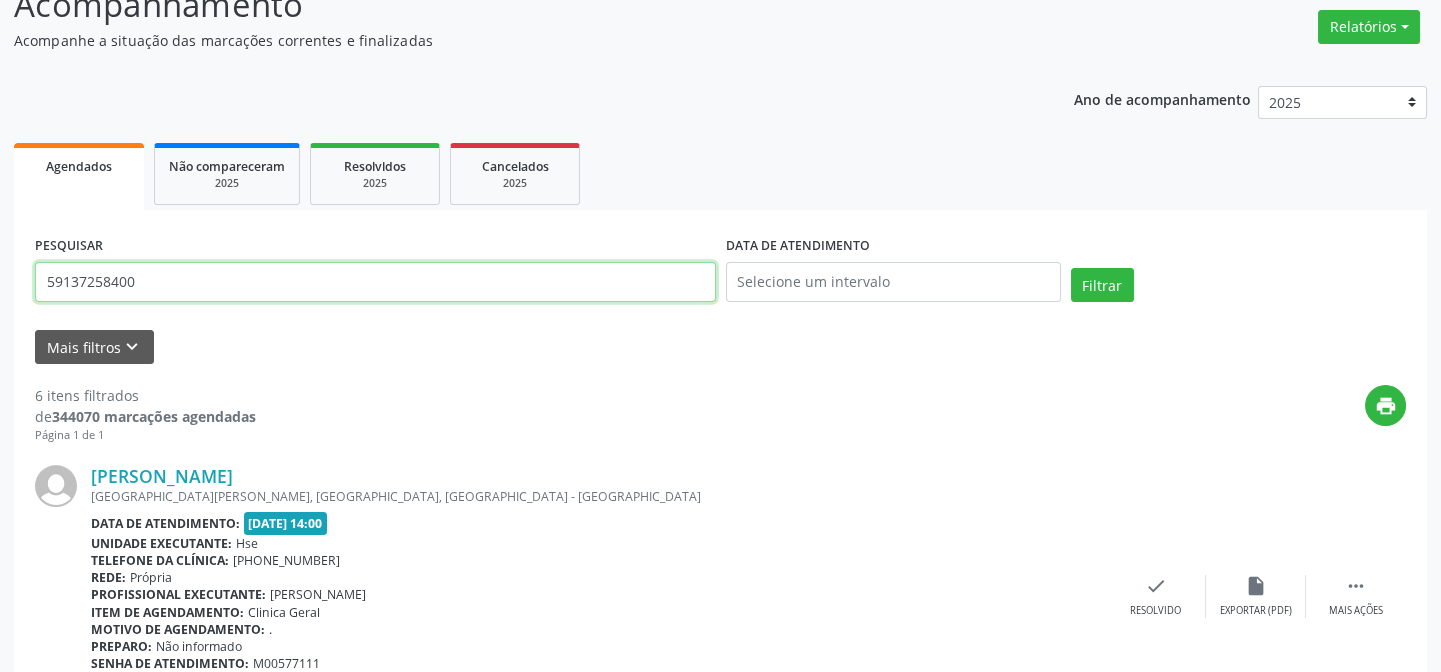 click on "Filtrar" at bounding box center (1102, 285) 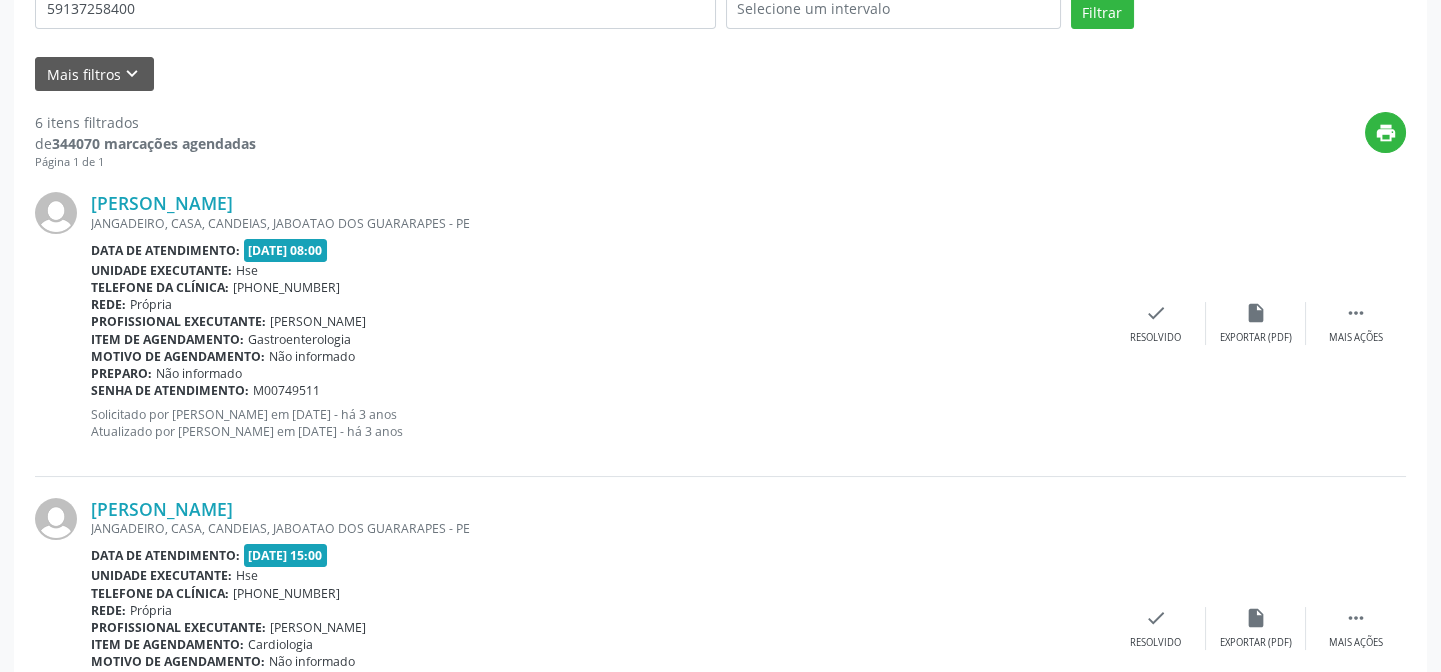 scroll, scrollTop: 65, scrollLeft: 0, axis: vertical 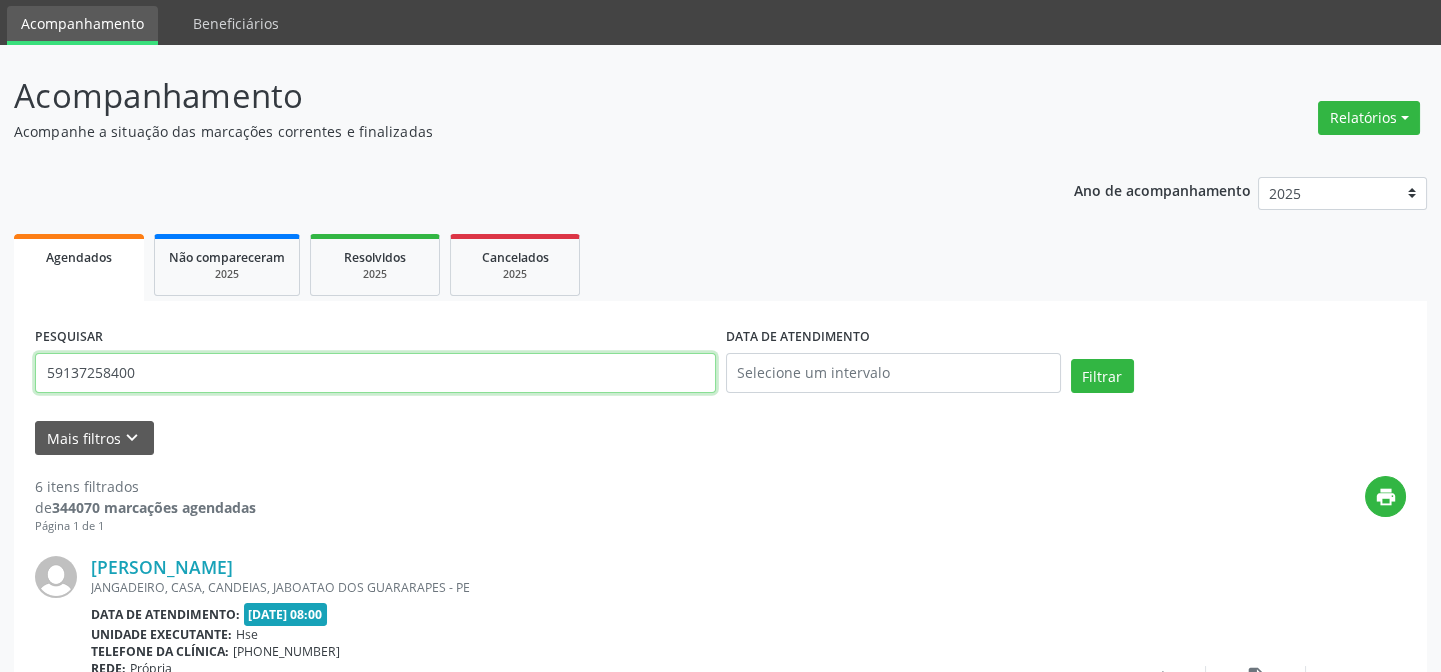 click on "59137258400" at bounding box center [375, 373] 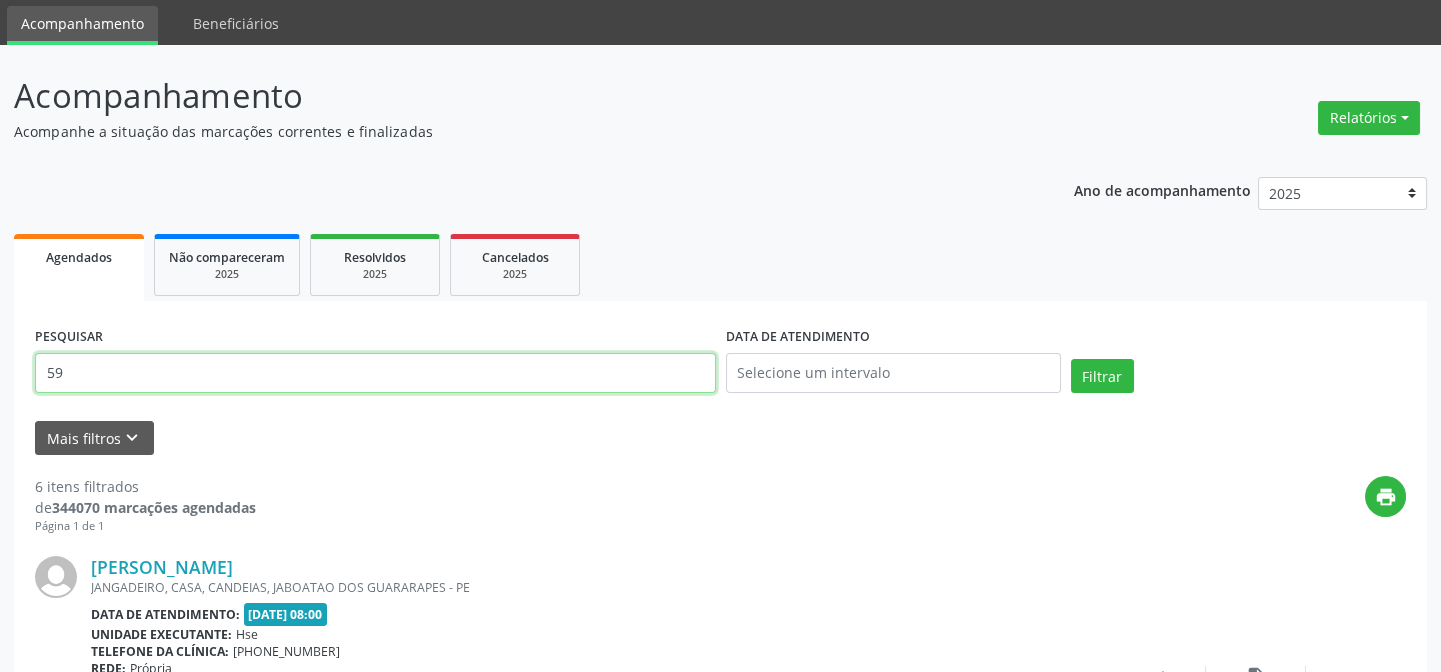 type on "5" 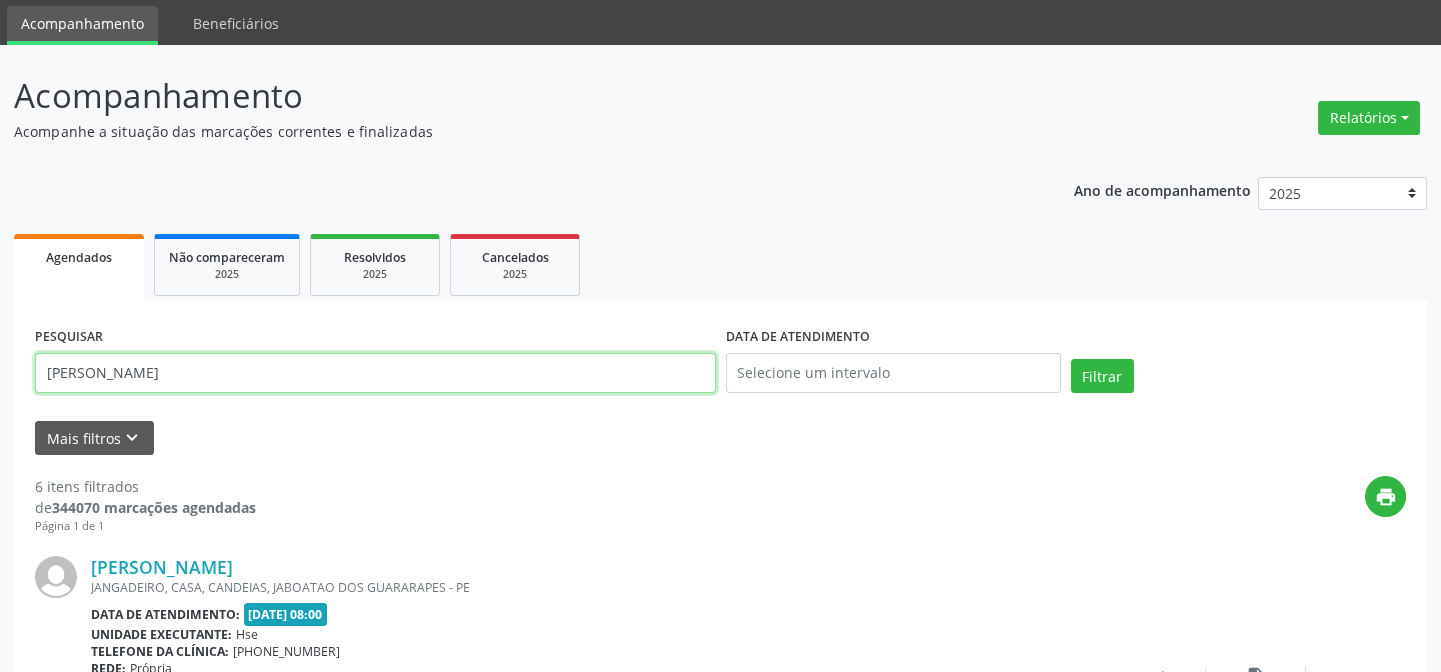 click on "Filtrar" at bounding box center [1102, 376] 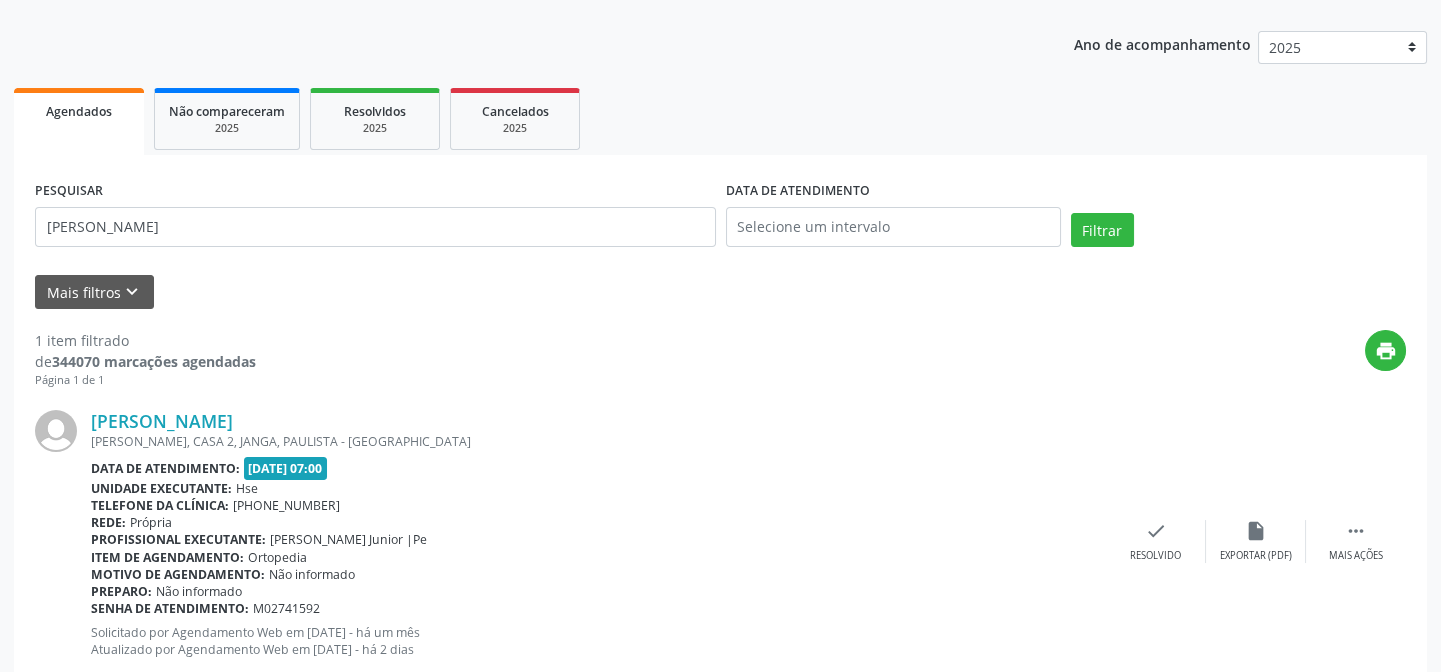 scroll, scrollTop: 267, scrollLeft: 0, axis: vertical 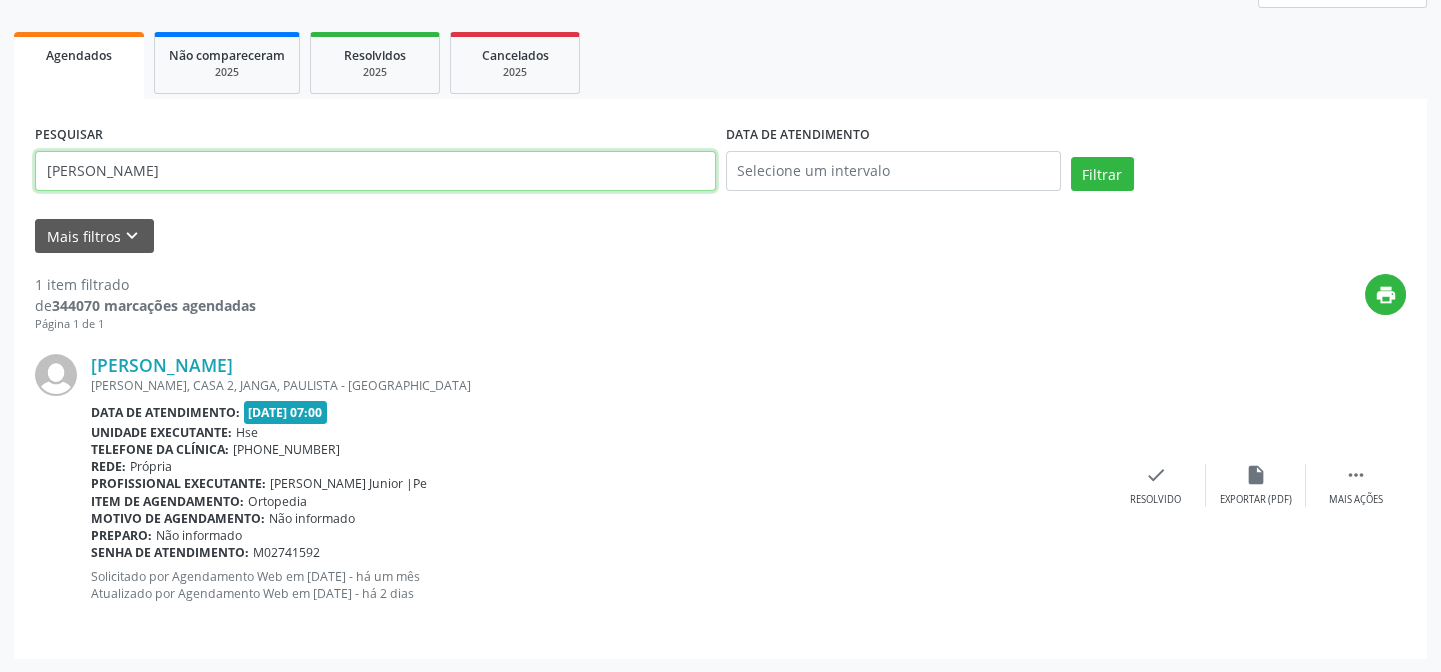 click on "[PERSON_NAME]" at bounding box center (375, 171) 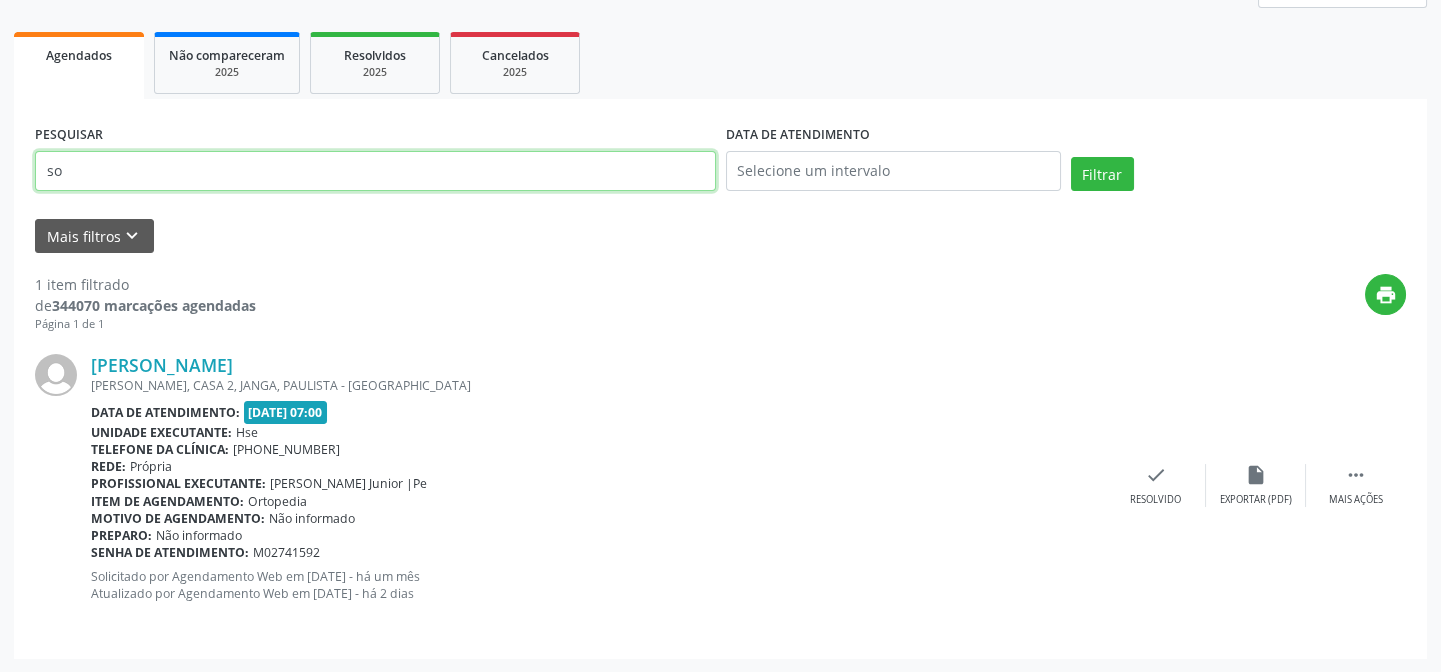 type on "s" 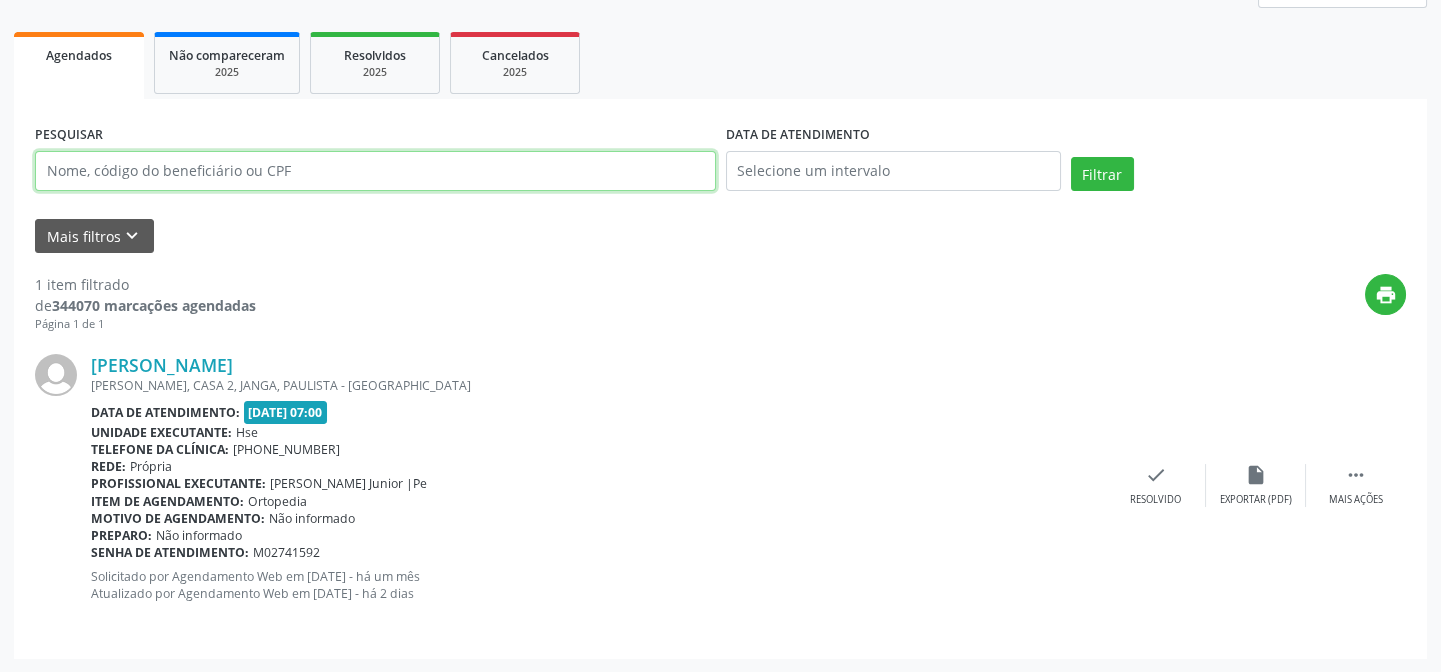 type 